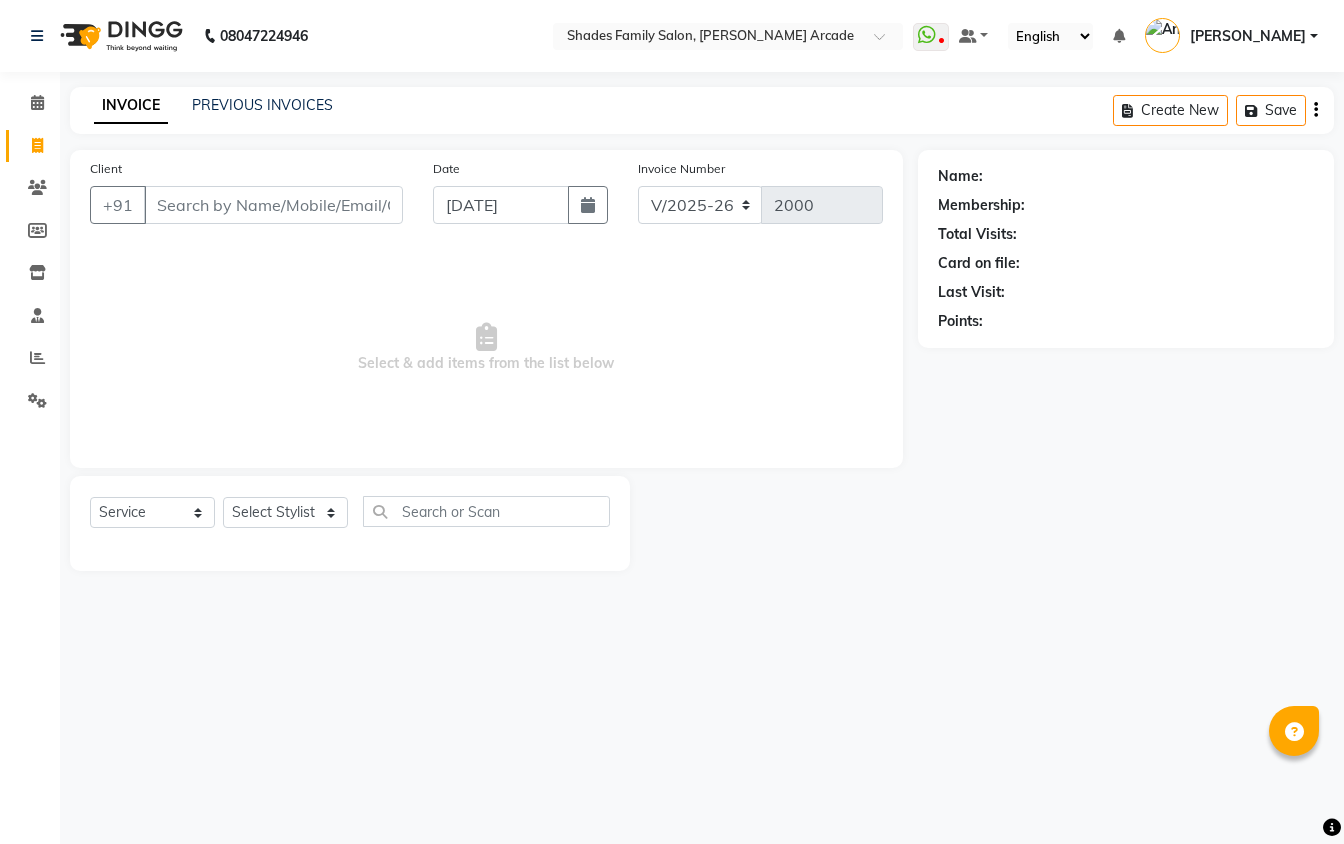 select on "5538" 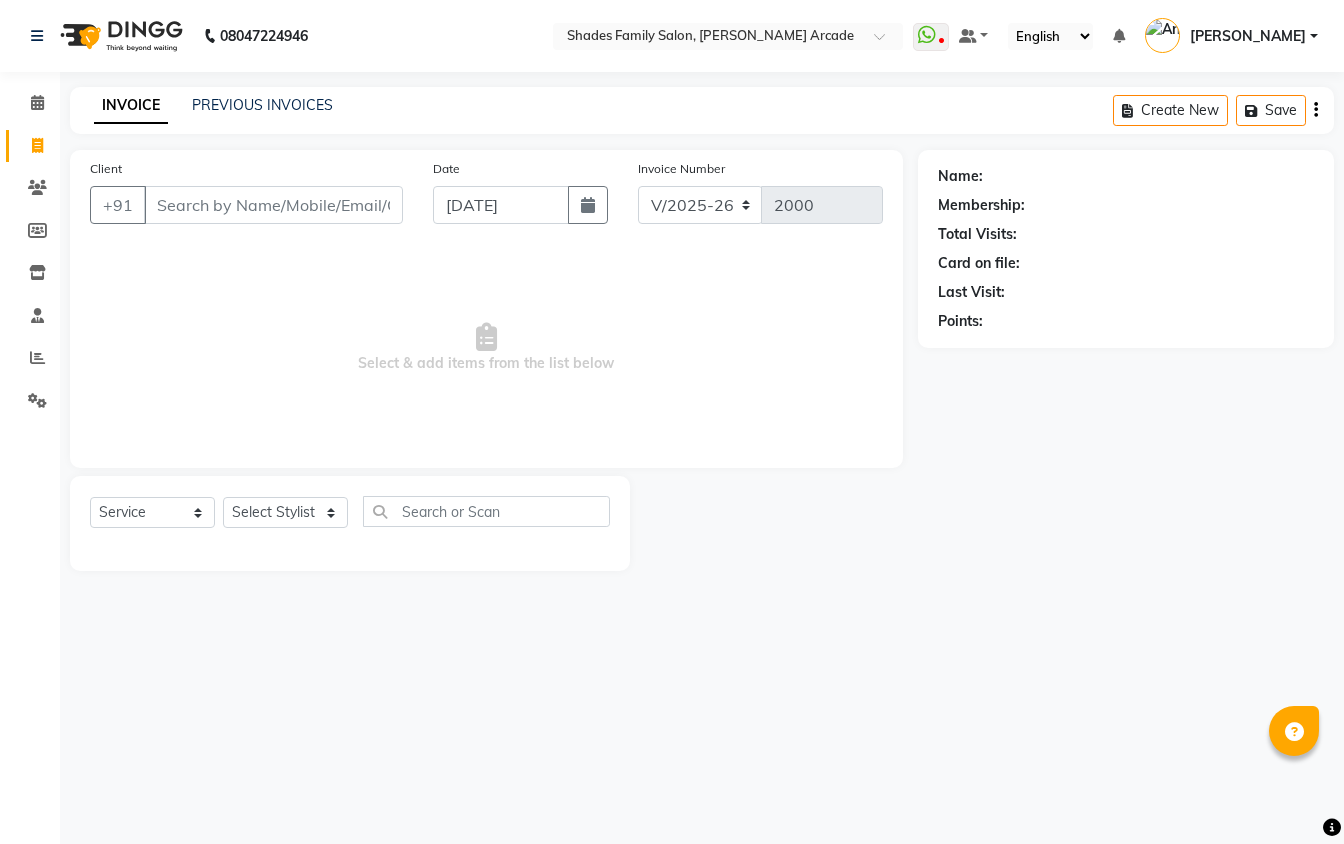 scroll, scrollTop: 0, scrollLeft: 0, axis: both 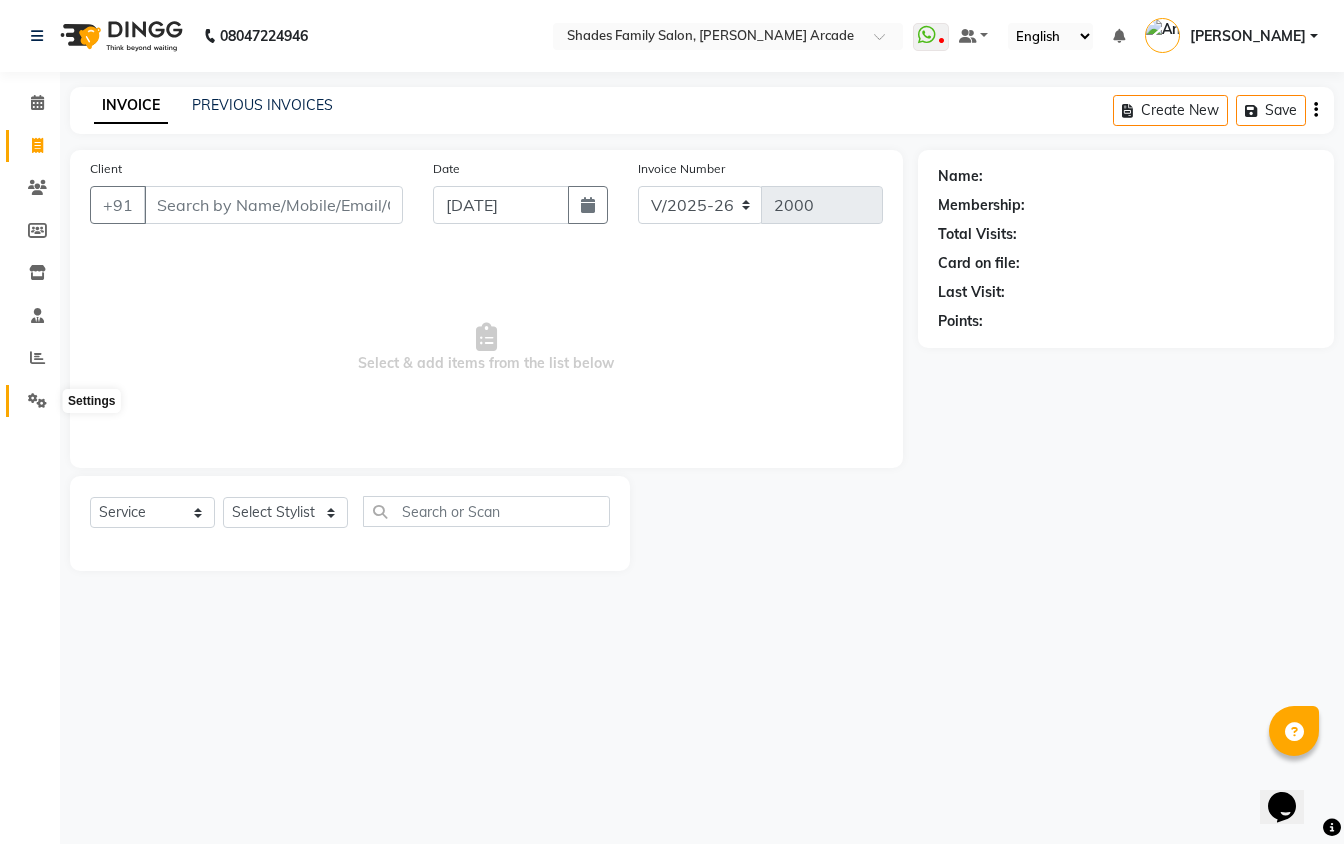 click 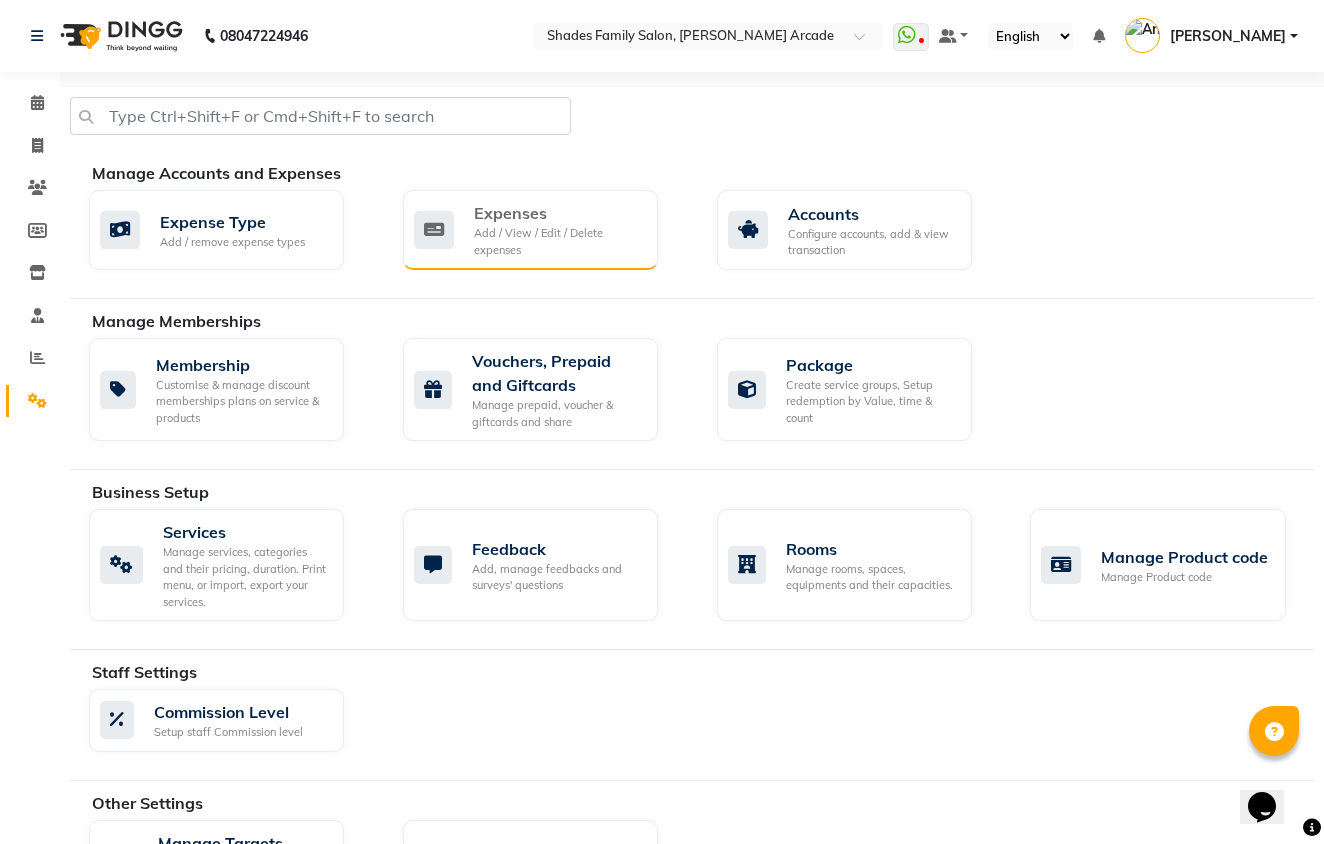 click on "Expenses" 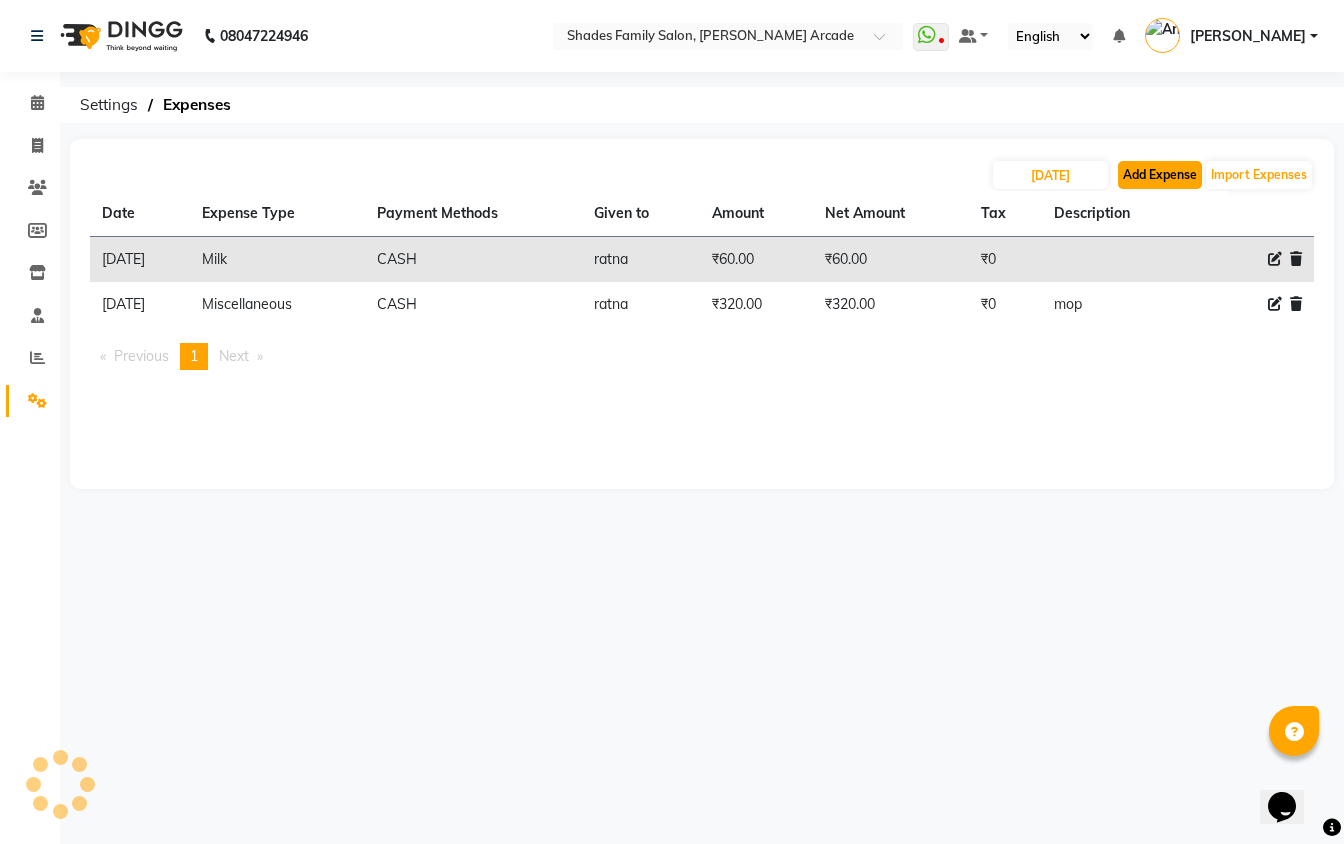 click on "Add Expense" 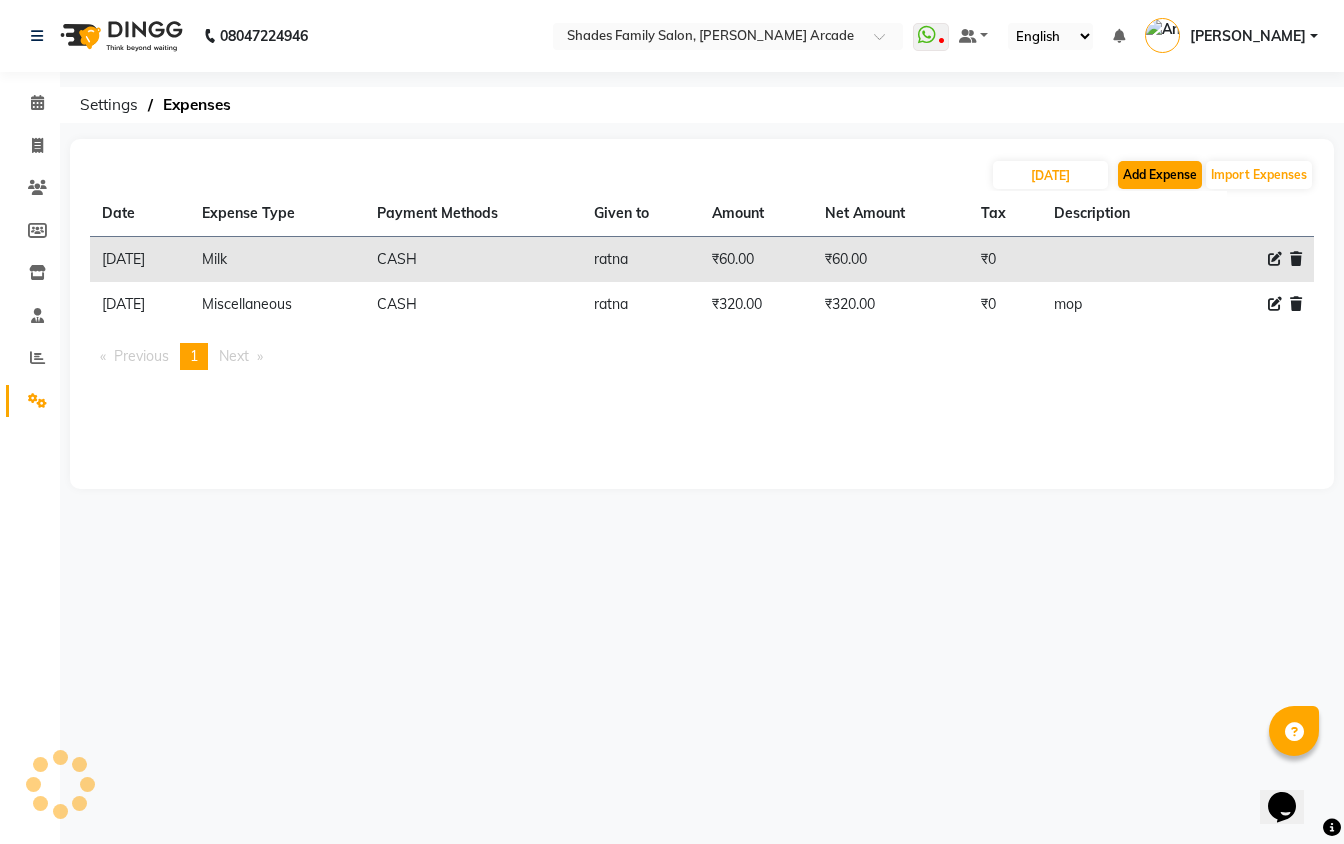 select on "1" 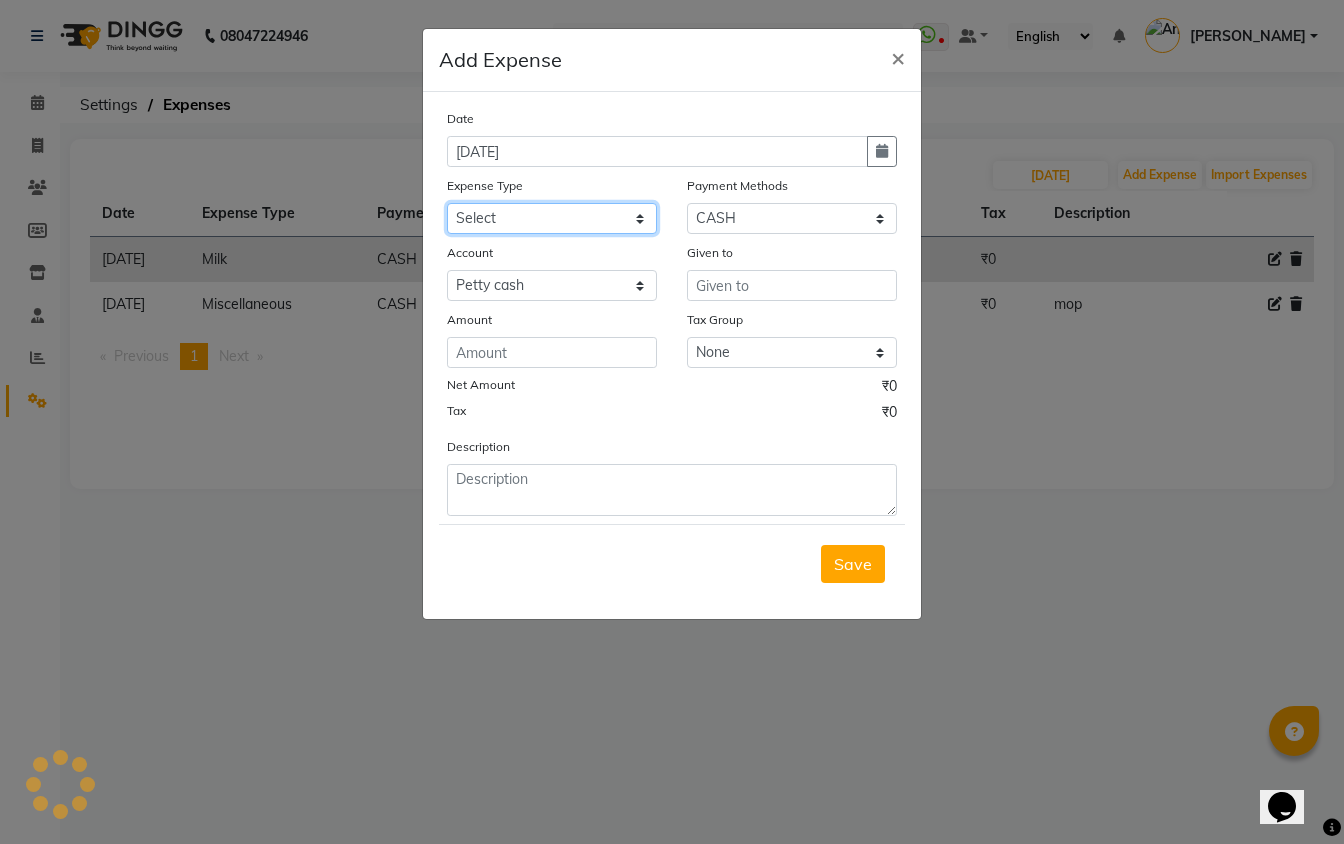 drag, startPoint x: 502, startPoint y: 213, endPoint x: 504, endPoint y: 224, distance: 11.18034 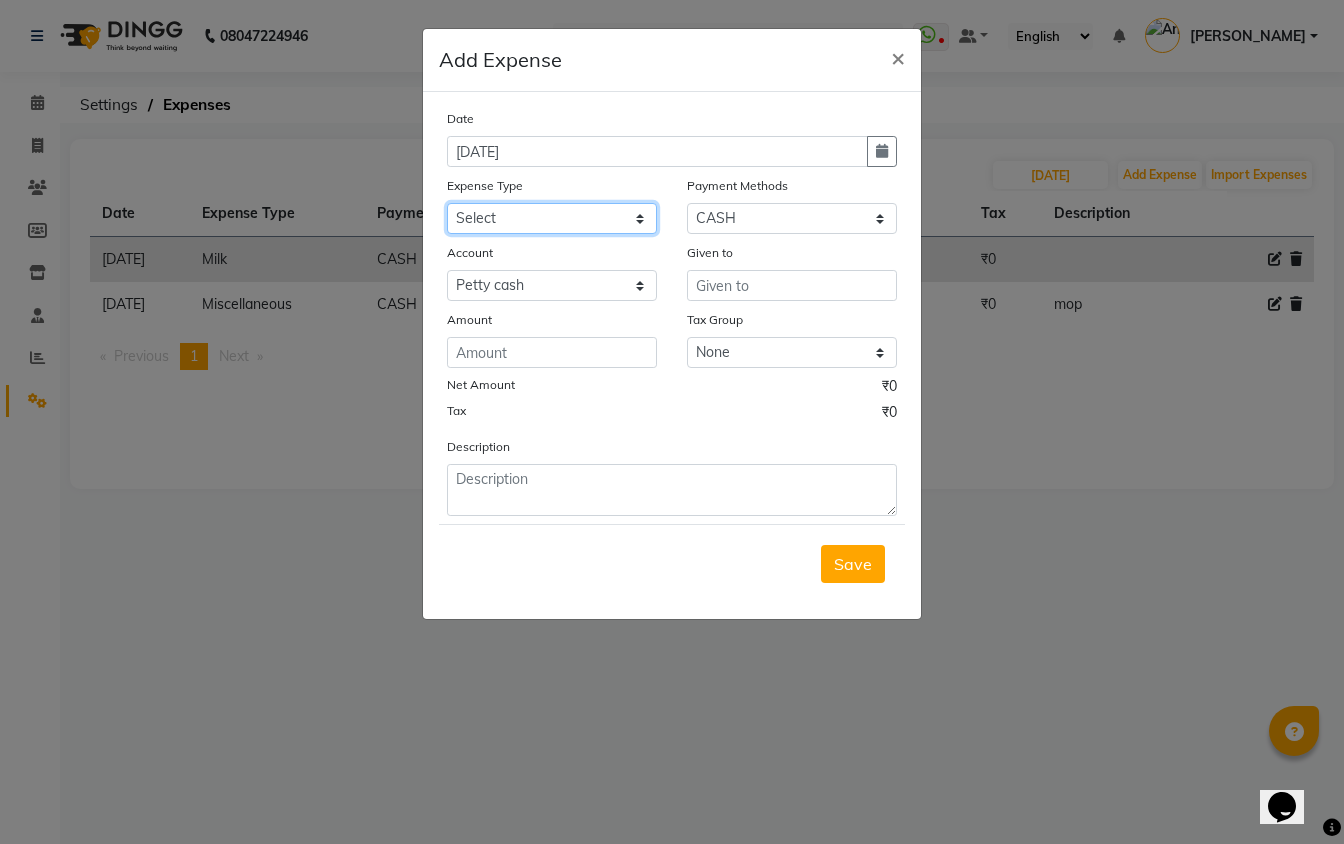 select on "16629" 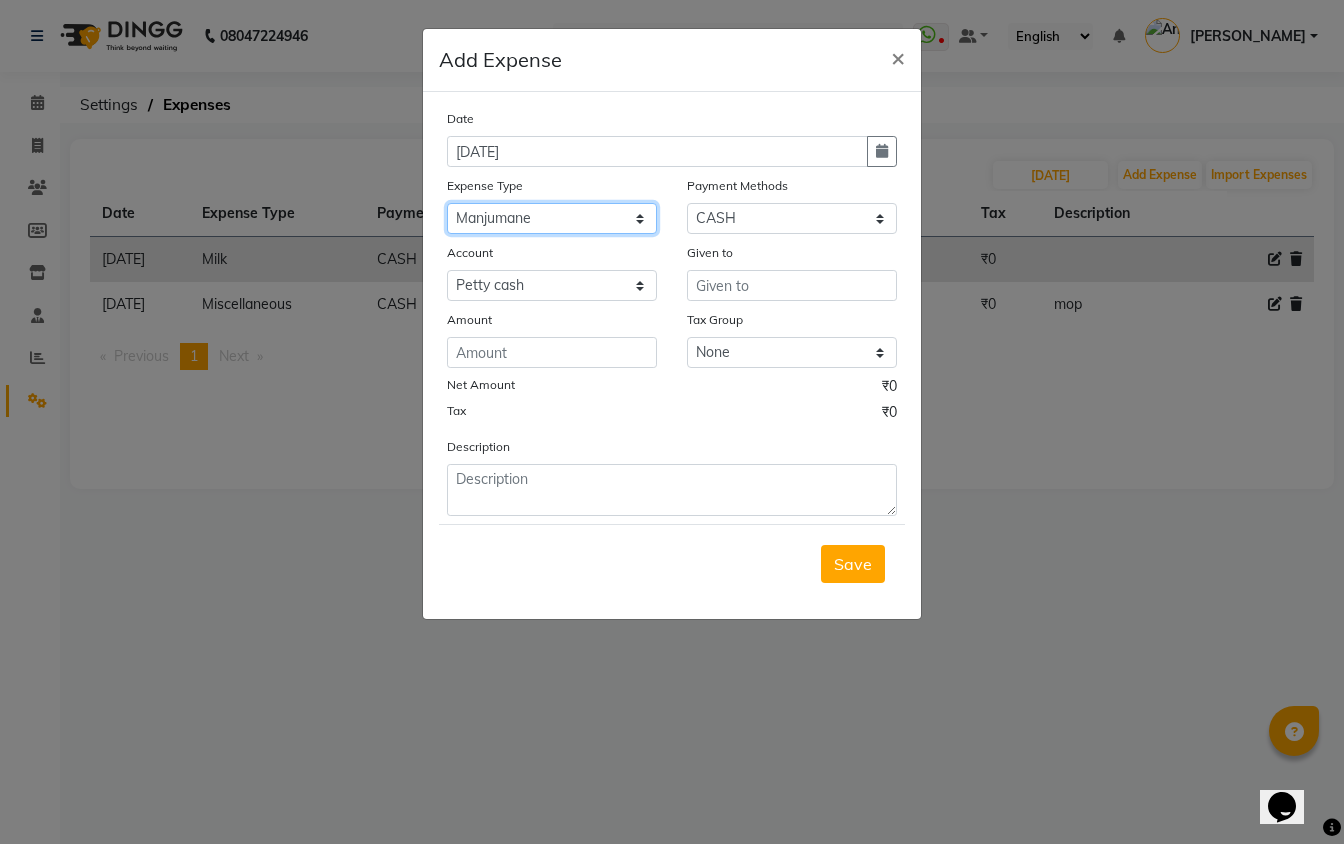 click on "Select Advance Salary Auto Bank charges Cash transfer to bank Client Client Snacks Commission Current bill Equipment Flower Food for customer Food for Staff Fuel Given from staff Given to Staff Govt fee Grocery Incentive International purchase Internet bill Loan Repayment Maintenance Mam Manjumane Marketing Milk Miscellaneous Others Pantry Petrol for gen Pigmi Ganapathi bank Product Product Sale Rent Rent shop Repair charges Salary Staff Staff Snacks Staff Tips Tax Tea & Refreshment Tissues Utilities Water Bottles And juice Zerox" 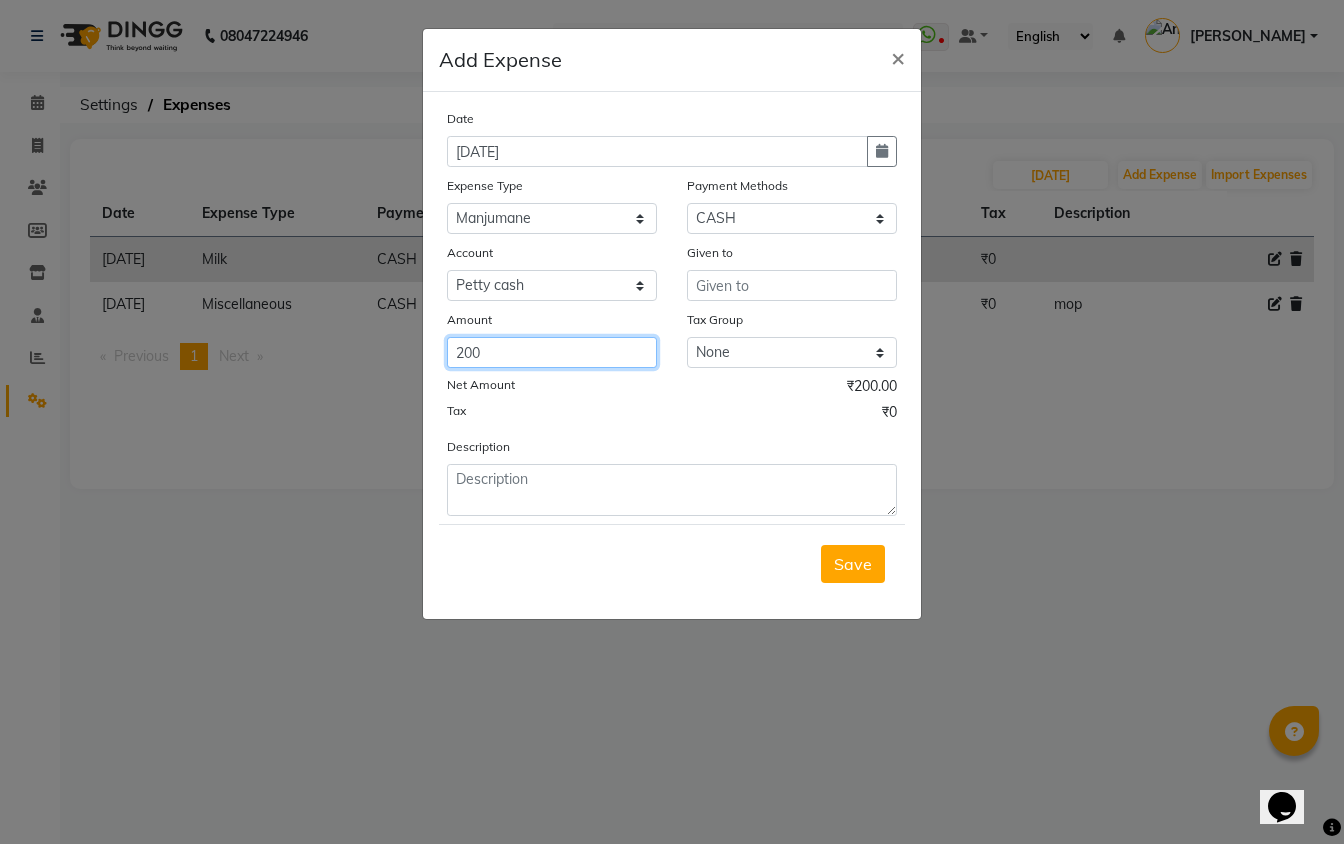 type on "200" 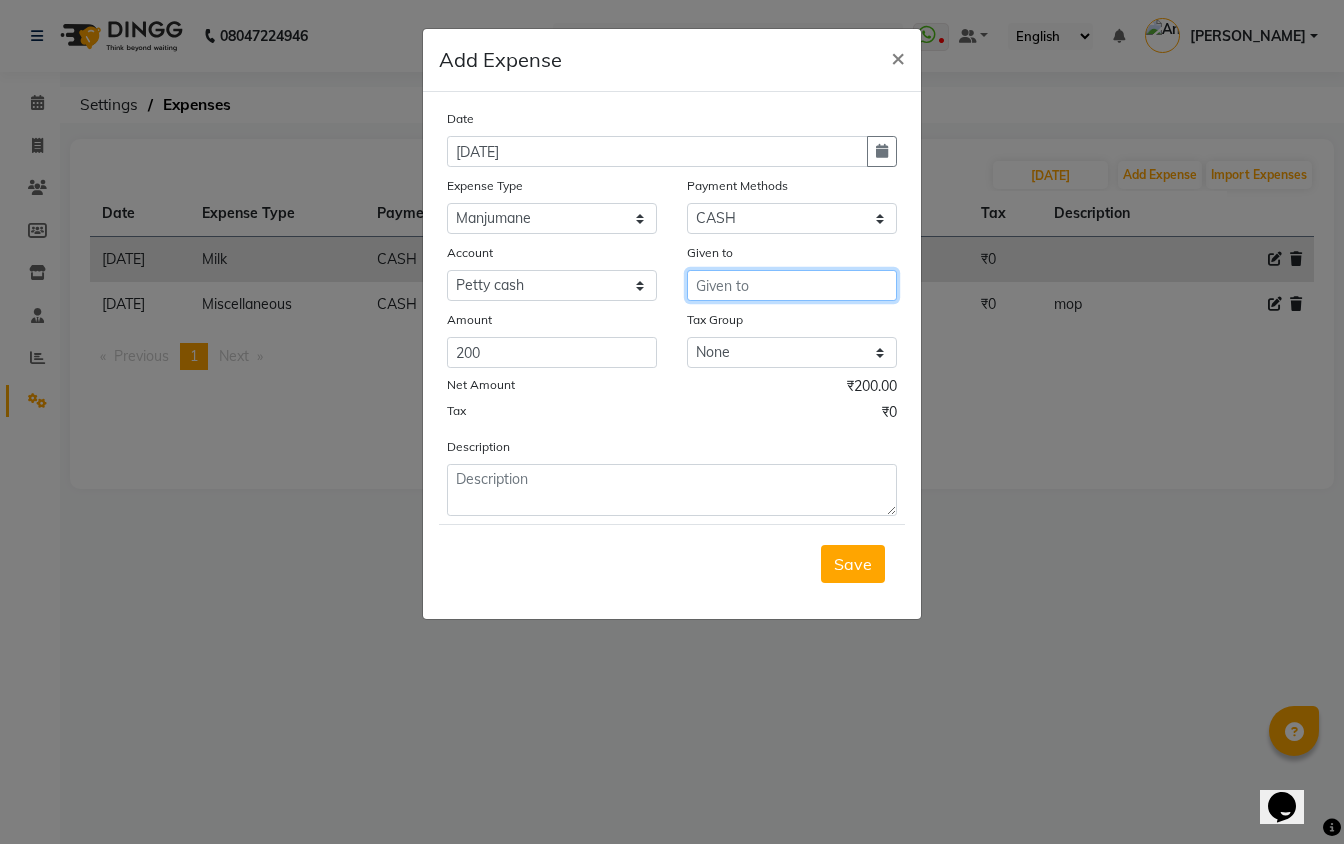click at bounding box center [792, 285] 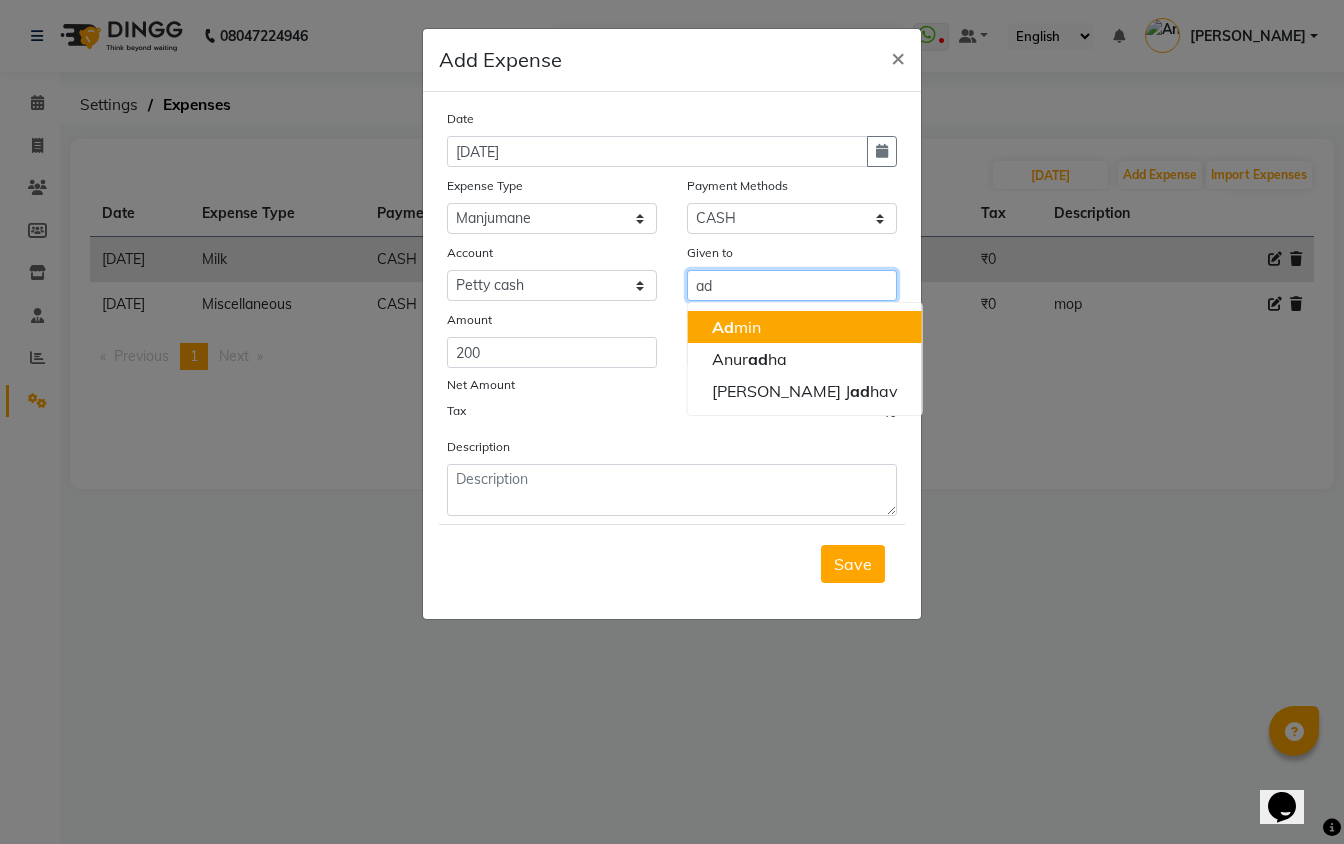 click on "Ad" 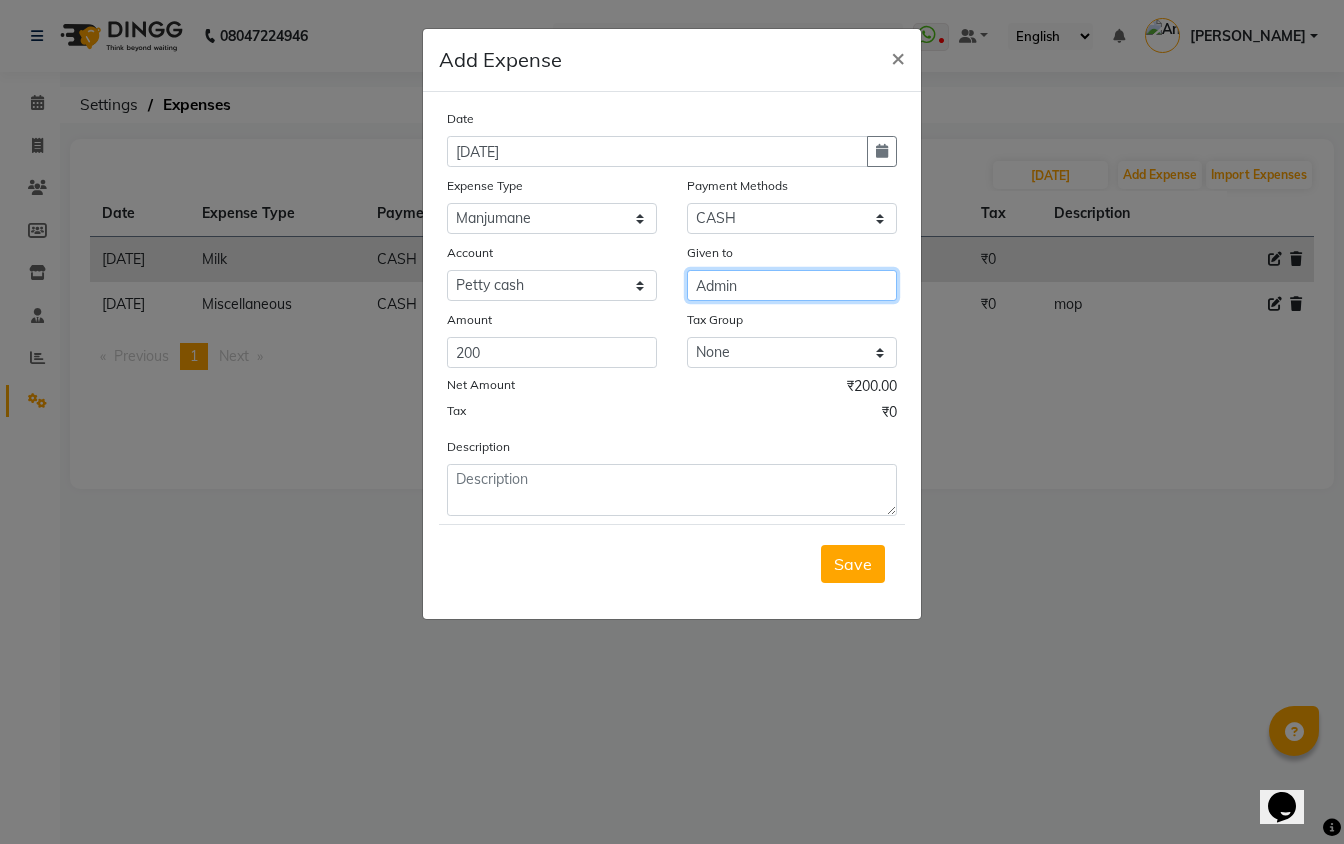 type on "Admin" 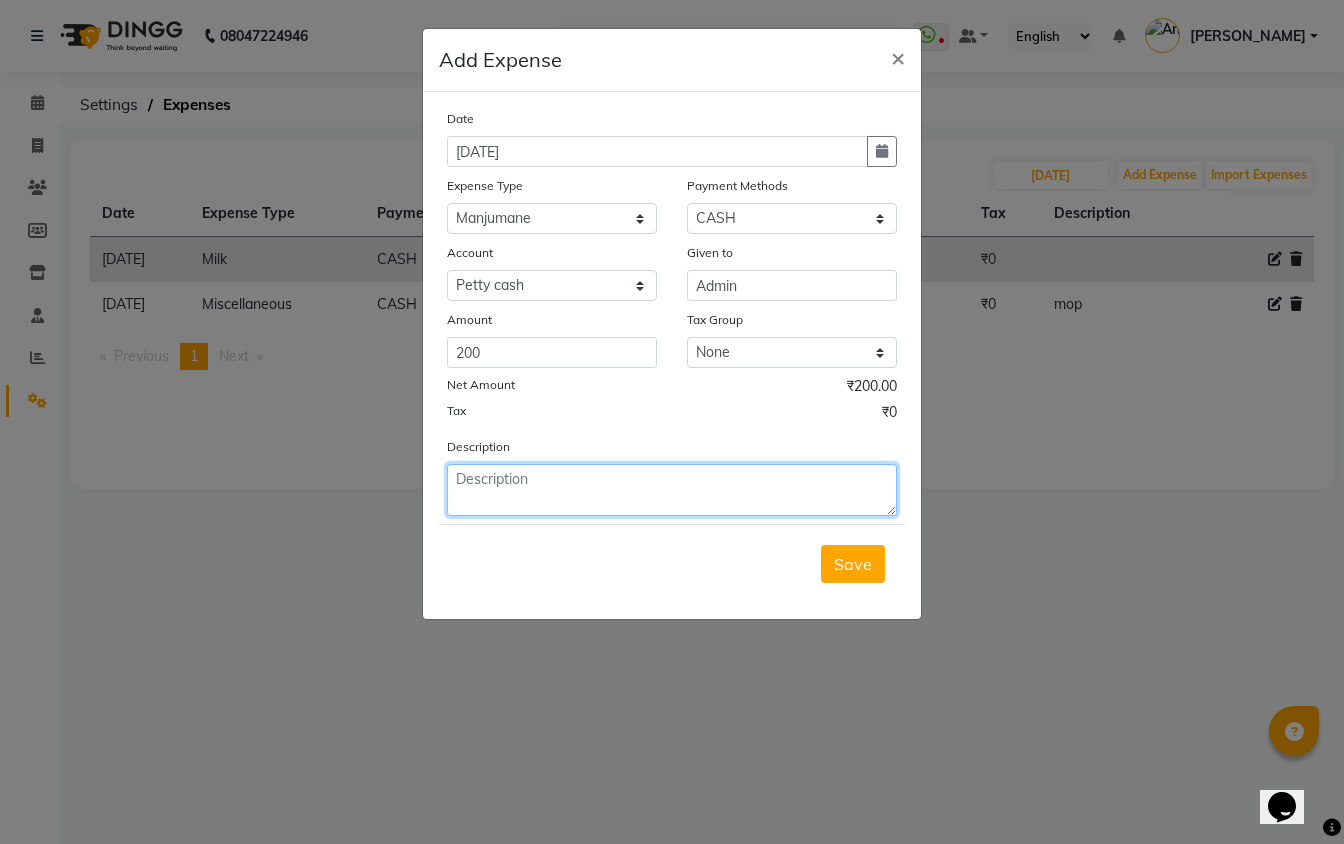 click 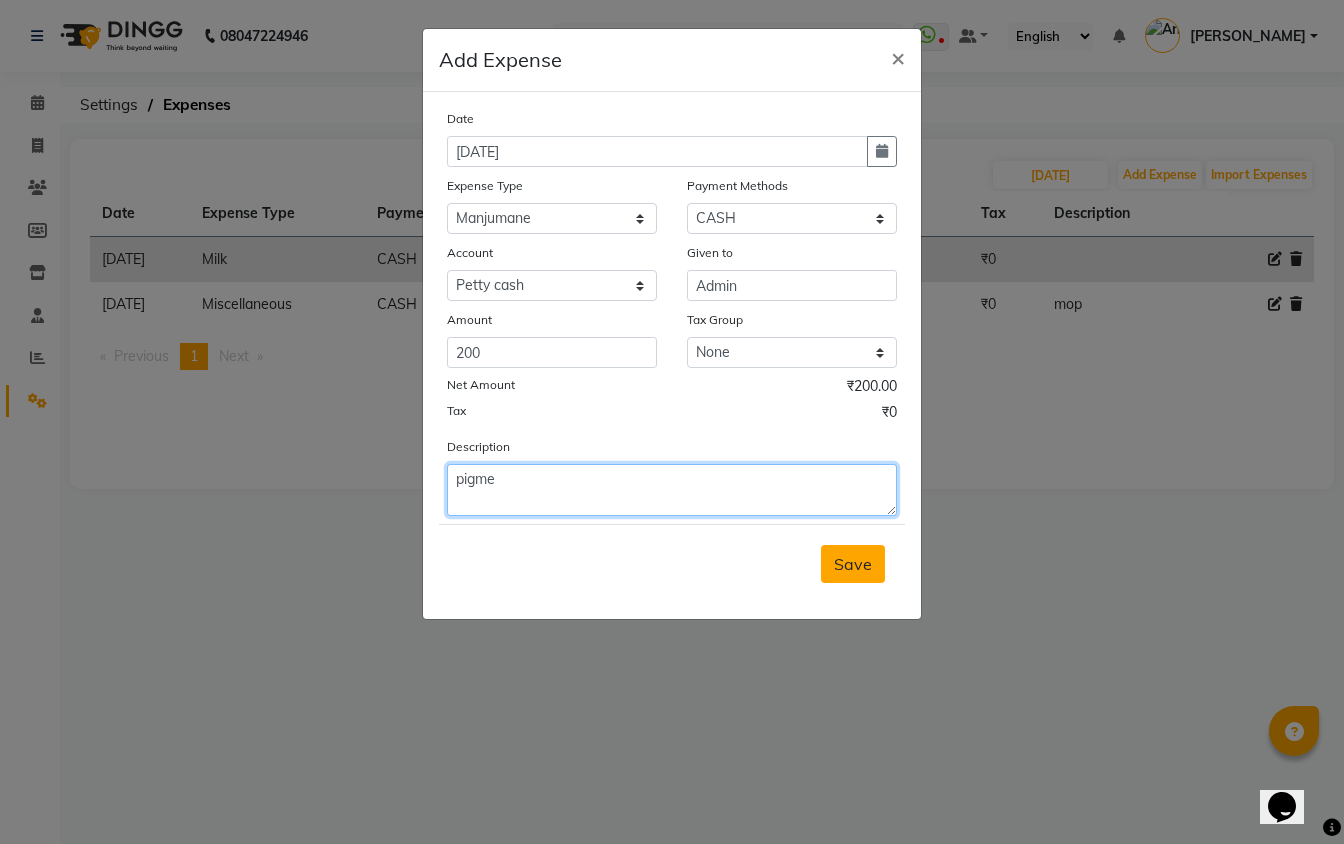 type on "pigme" 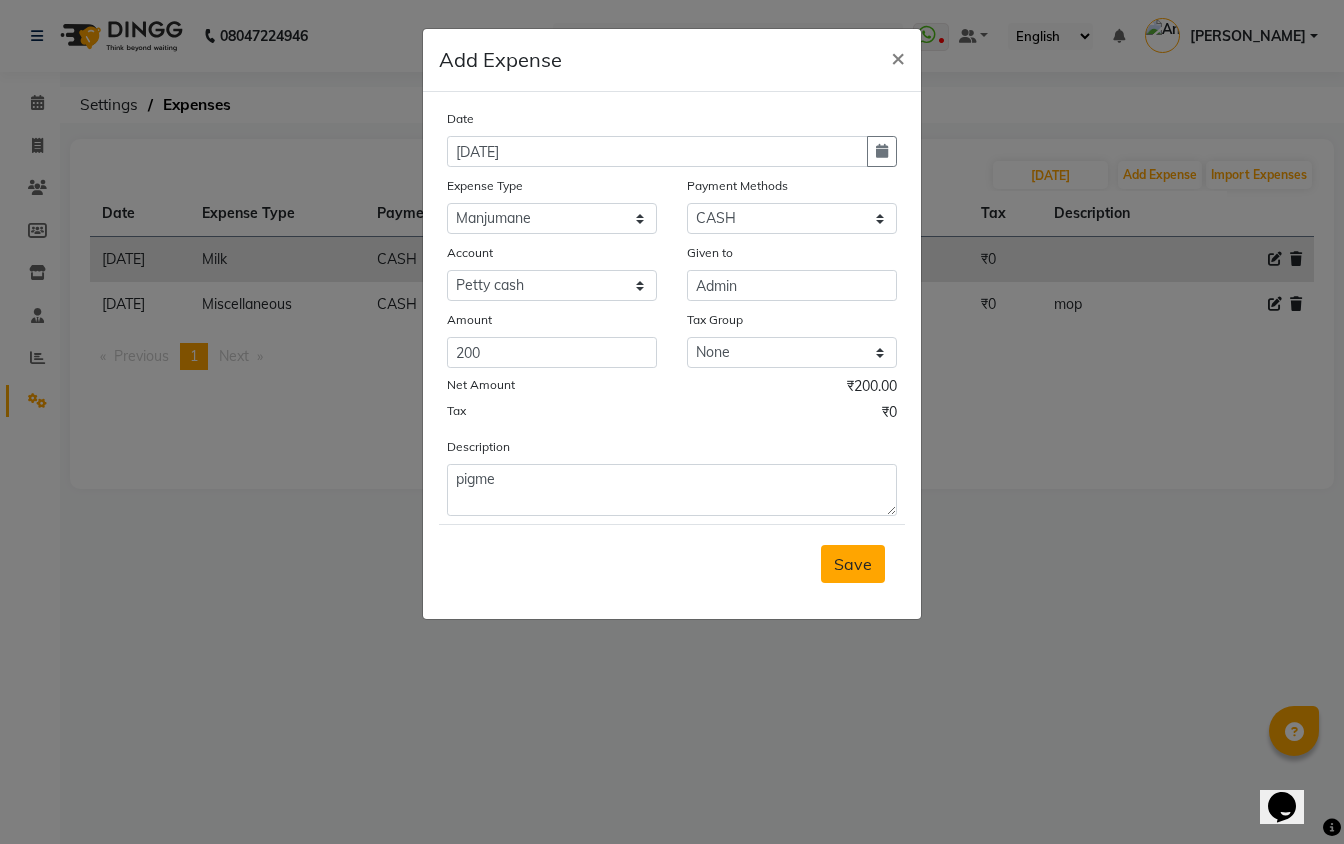 click on "Save" at bounding box center (853, 564) 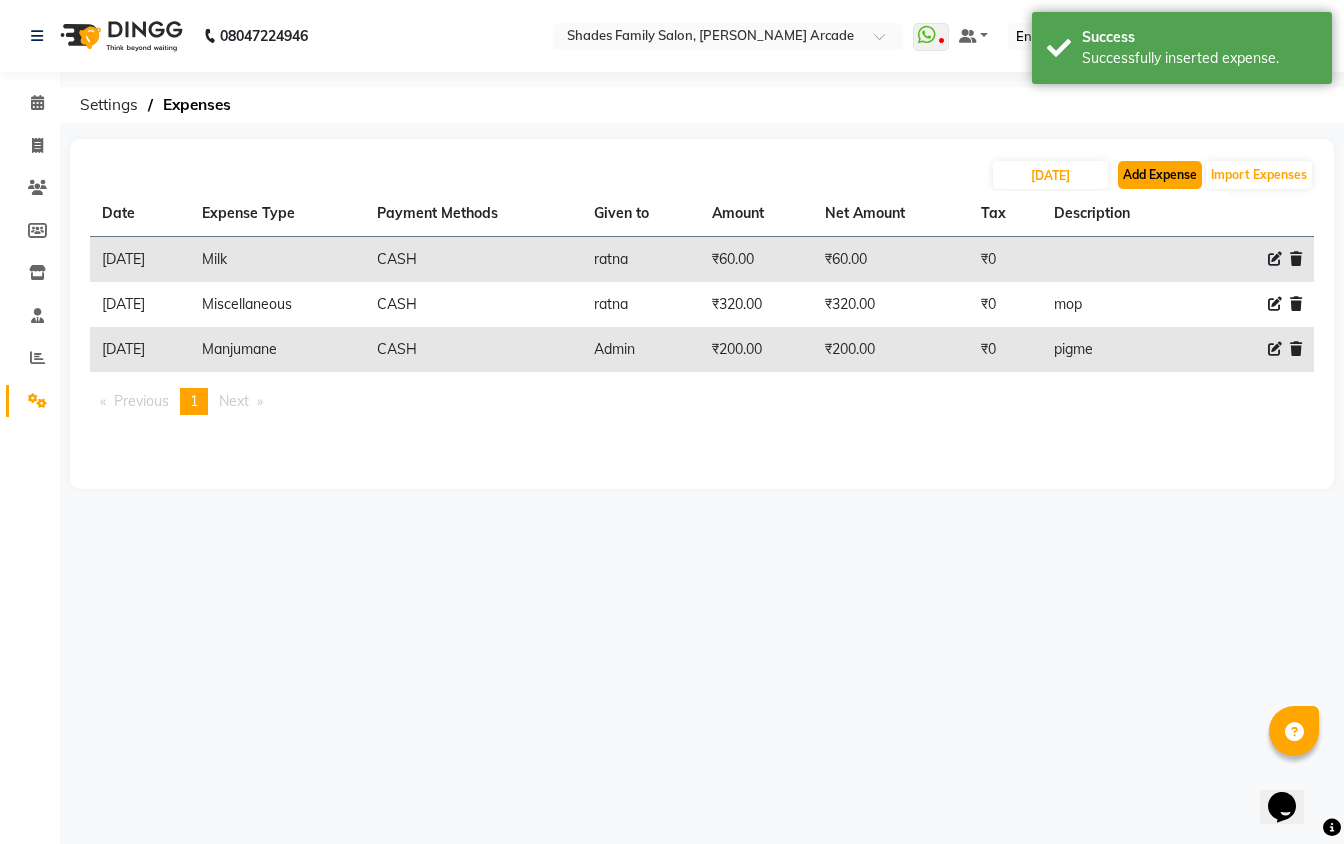 click on "Add Expense" 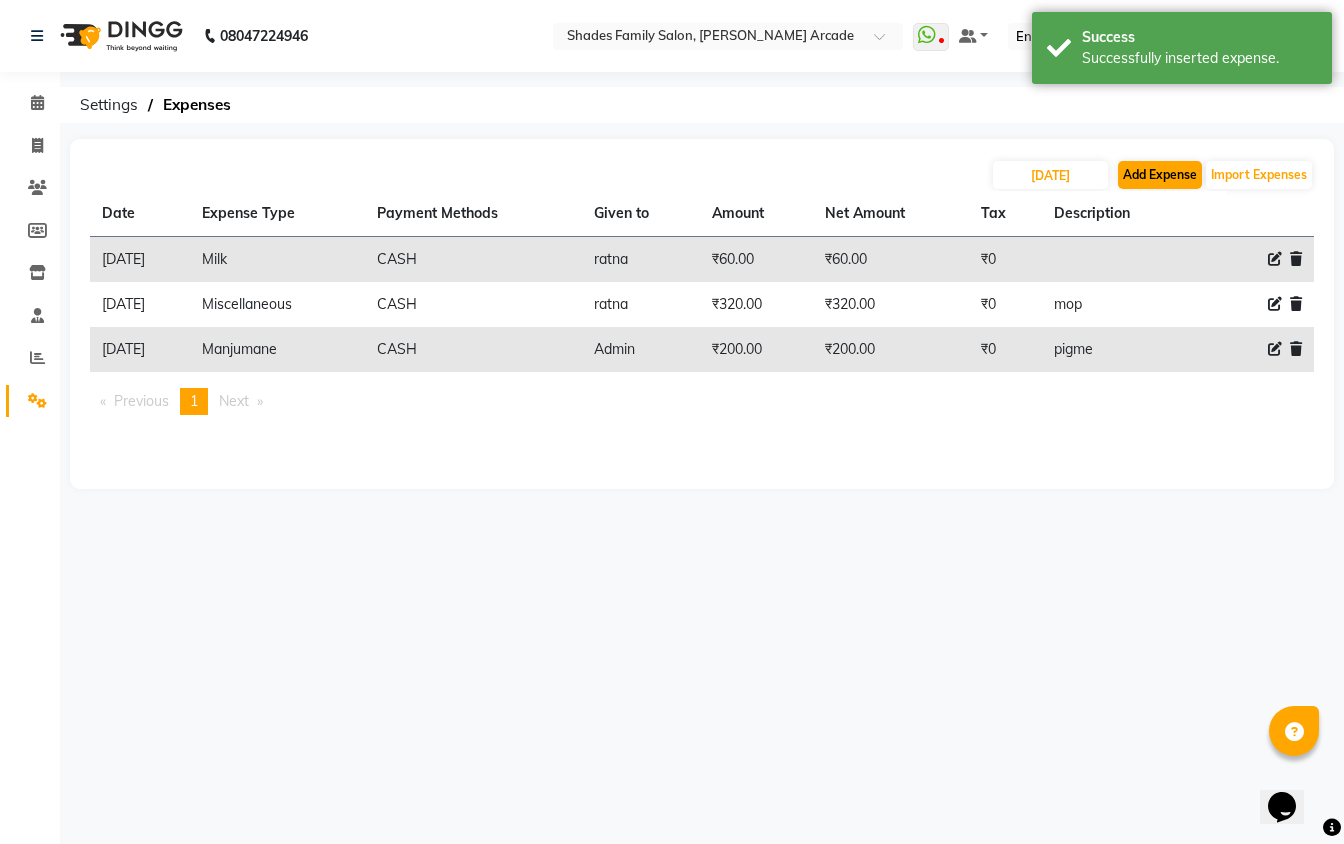 select on "1" 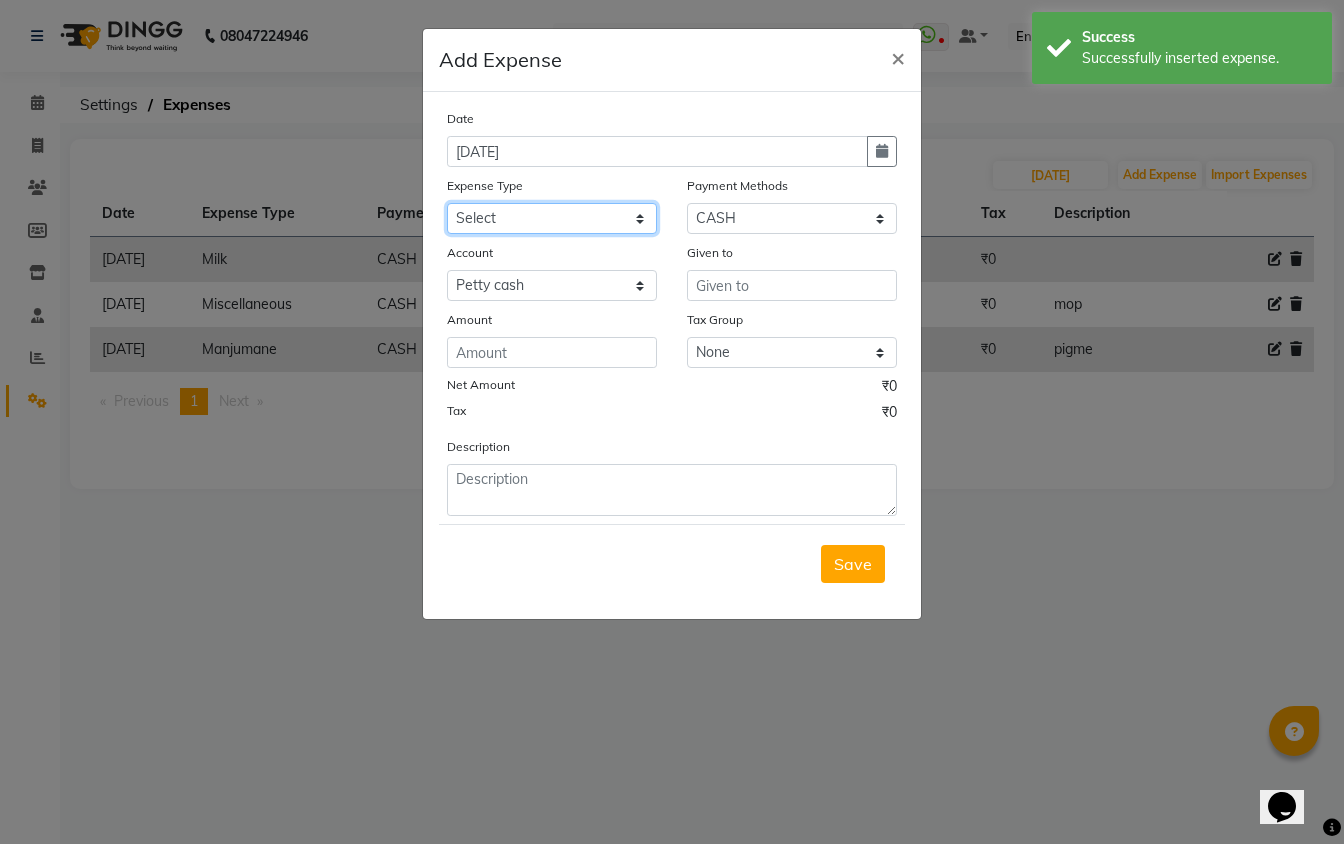 click on "Select Advance Salary Auto Bank charges Cash transfer to bank Client Client Snacks Commission Current bill Equipment Flower Food for customer Food for Staff Fuel Given from staff Given to Staff Govt fee Grocery Incentive International purchase Internet bill Loan Repayment Maintenance Mam Manjumane Marketing Milk Miscellaneous Others Pantry Petrol for gen Pigmi Ganapathi bank Product Product Sale Rent Rent shop Repair charges Salary Staff Staff Snacks Staff Tips Tax Tea & Refreshment Tissues Utilities Water Bottles And juice Zerox" 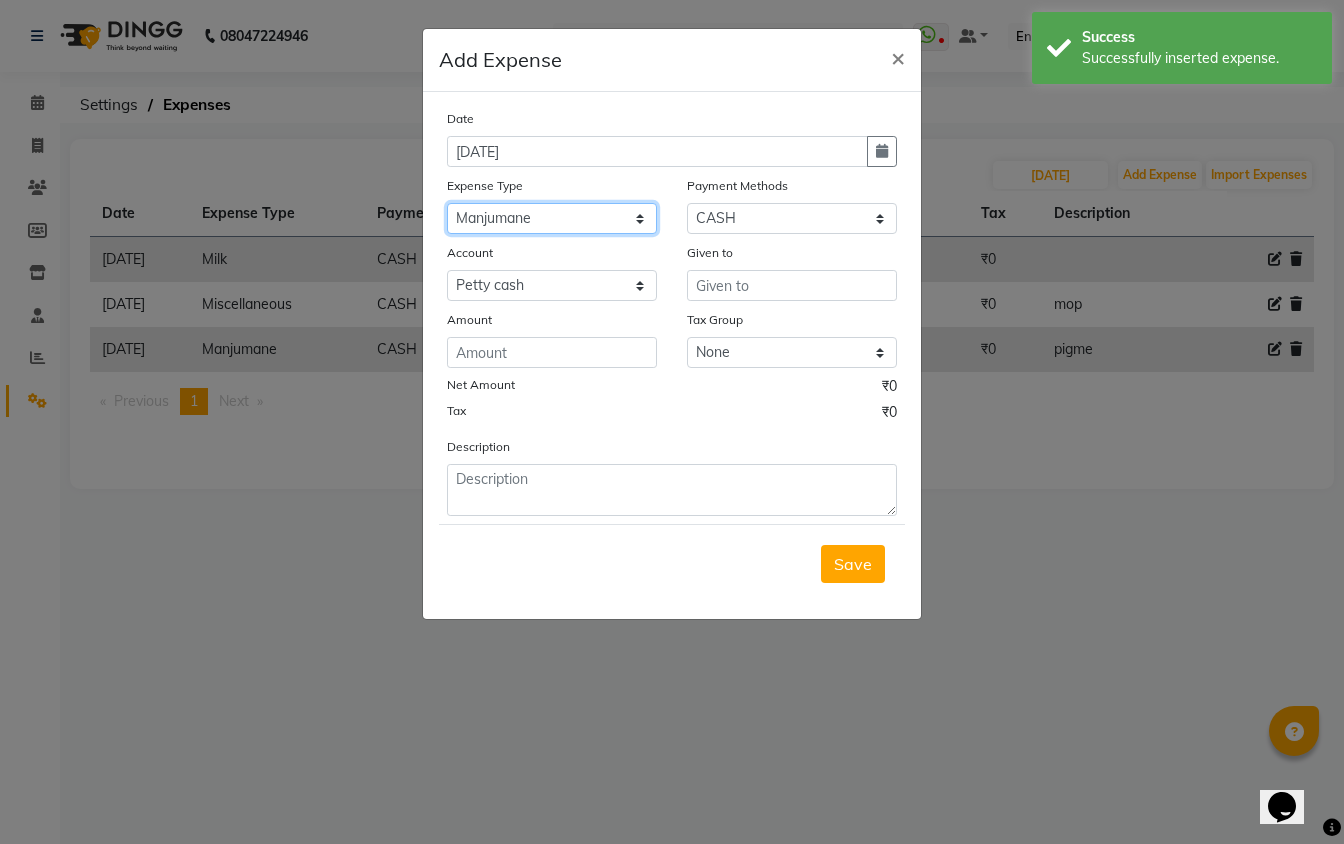click on "Select Advance Salary Auto Bank charges Cash transfer to bank Client Client Snacks Commission Current bill Equipment Flower Food for customer Food for Staff Fuel Given from staff Given to Staff Govt fee Grocery Incentive International purchase Internet bill Loan Repayment Maintenance Mam Manjumane Marketing Milk Miscellaneous Others Pantry Petrol for gen Pigmi Ganapathi bank Product Product Sale Rent Rent shop Repair charges Salary Staff Staff Snacks Staff Tips Tax Tea & Refreshment Tissues Utilities Water Bottles And juice Zerox" 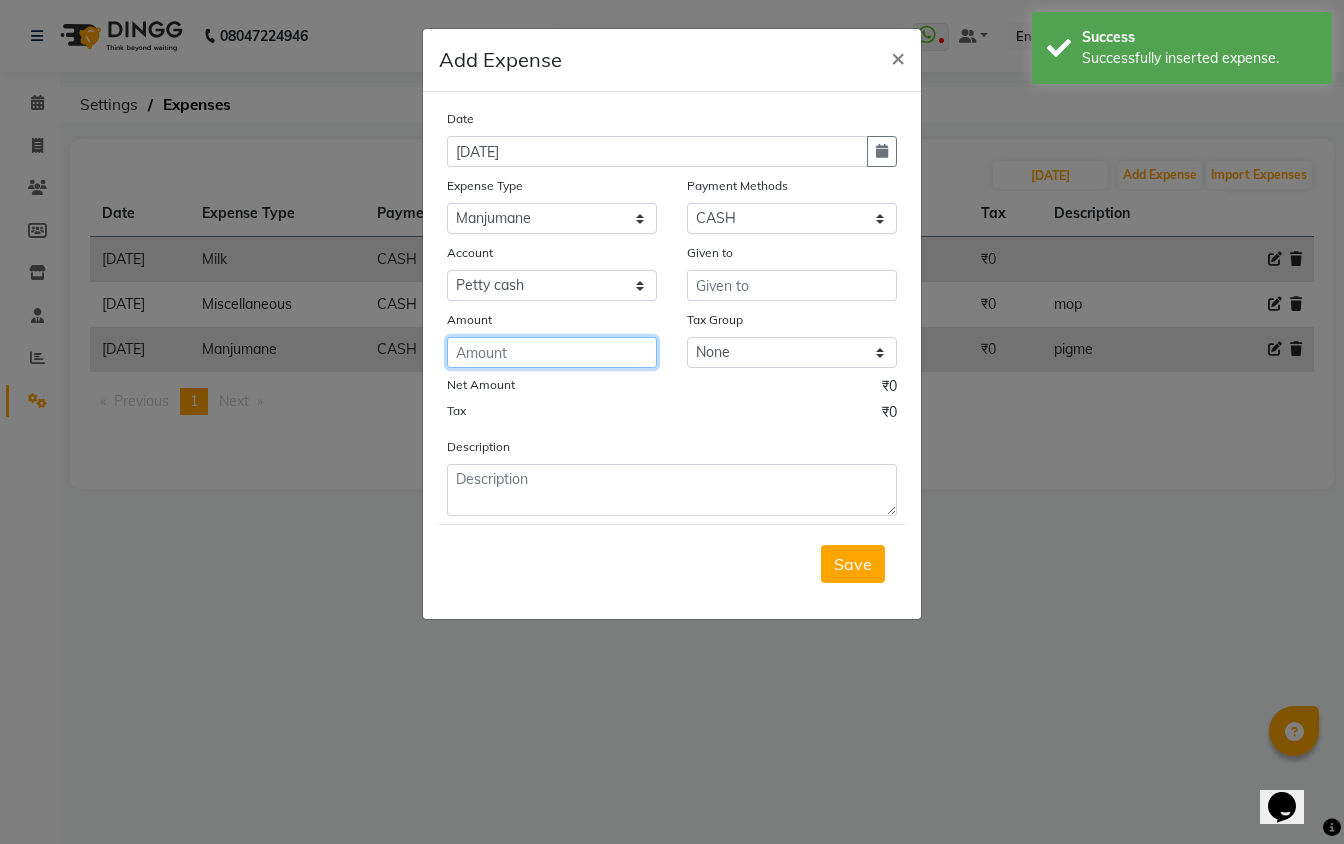 click 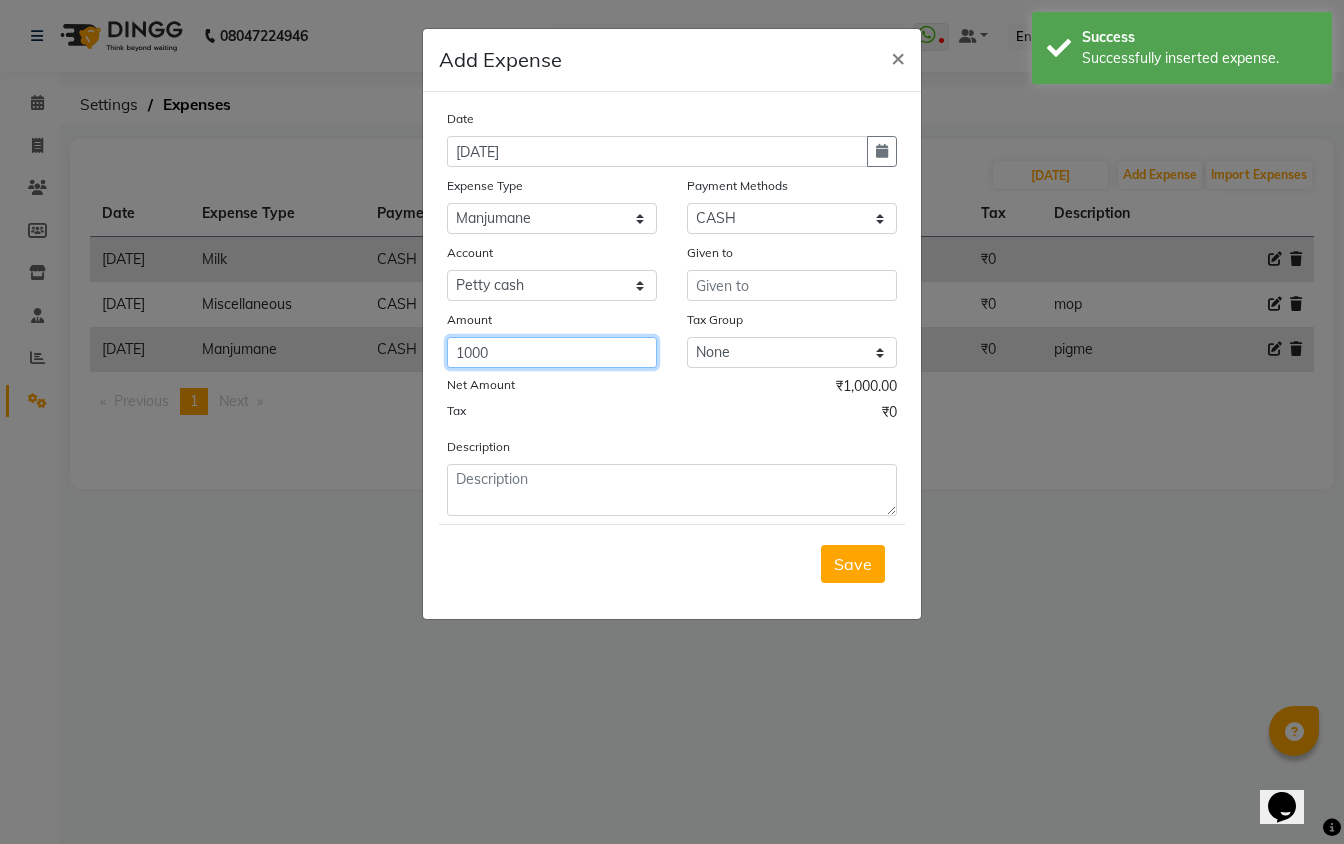 type on "1000" 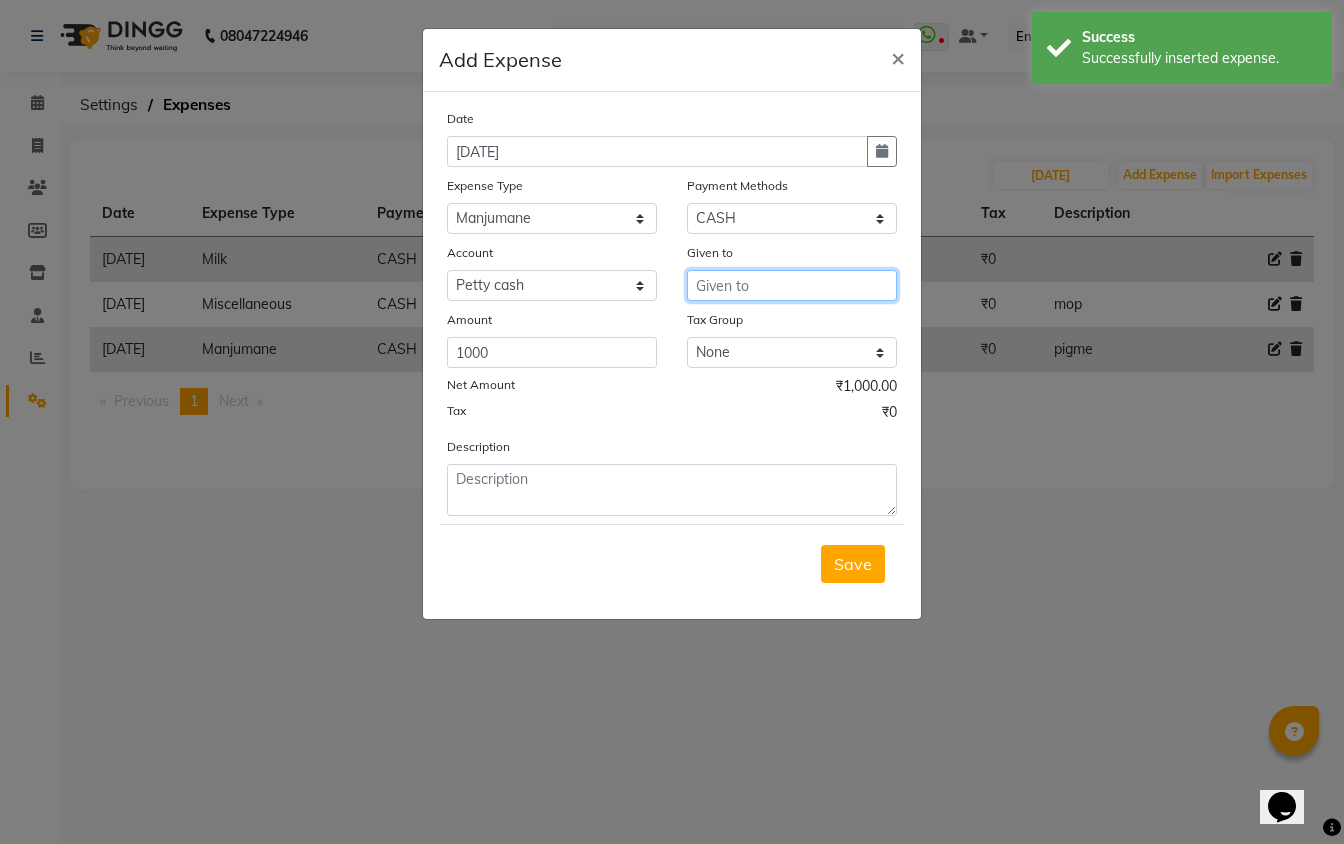 click at bounding box center (792, 285) 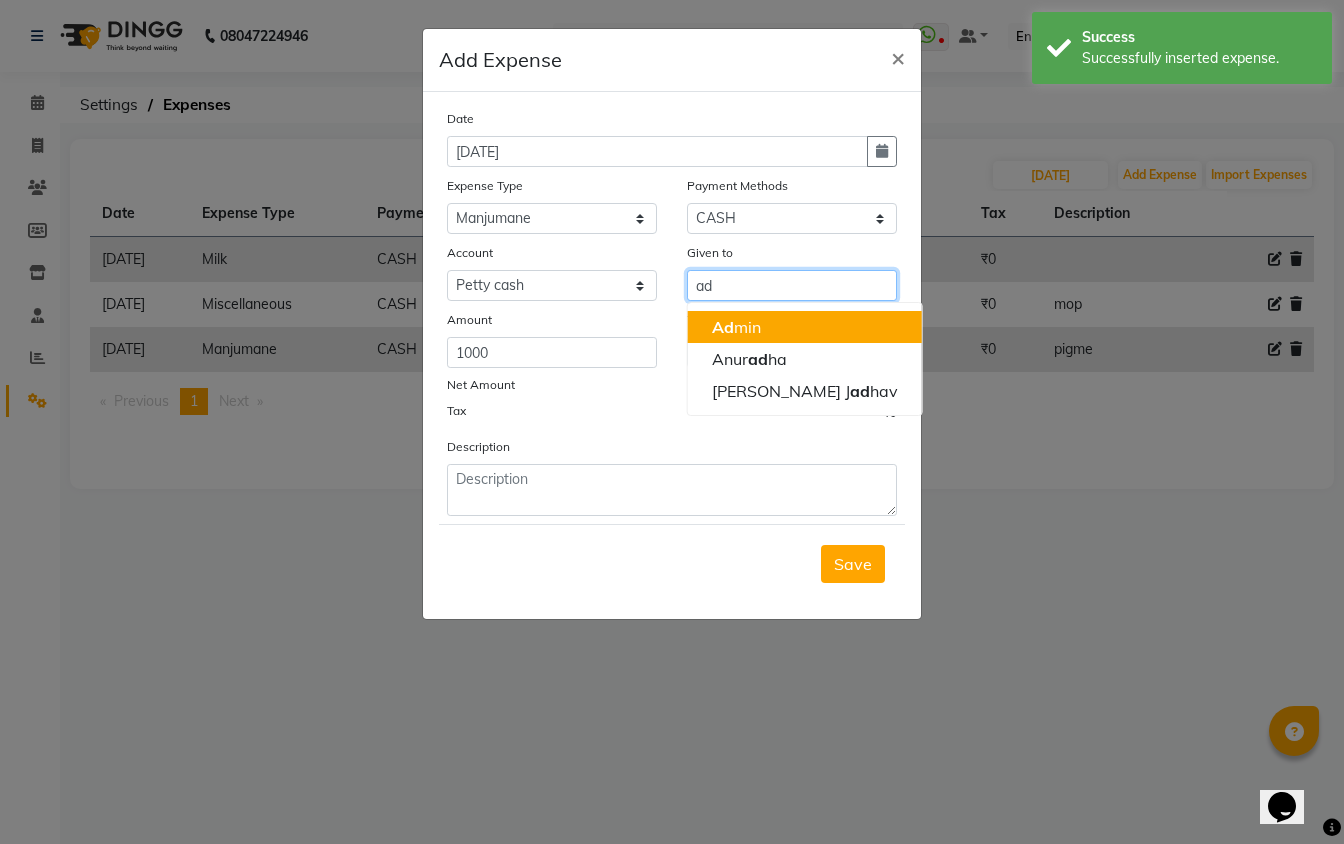 click on "Ad" 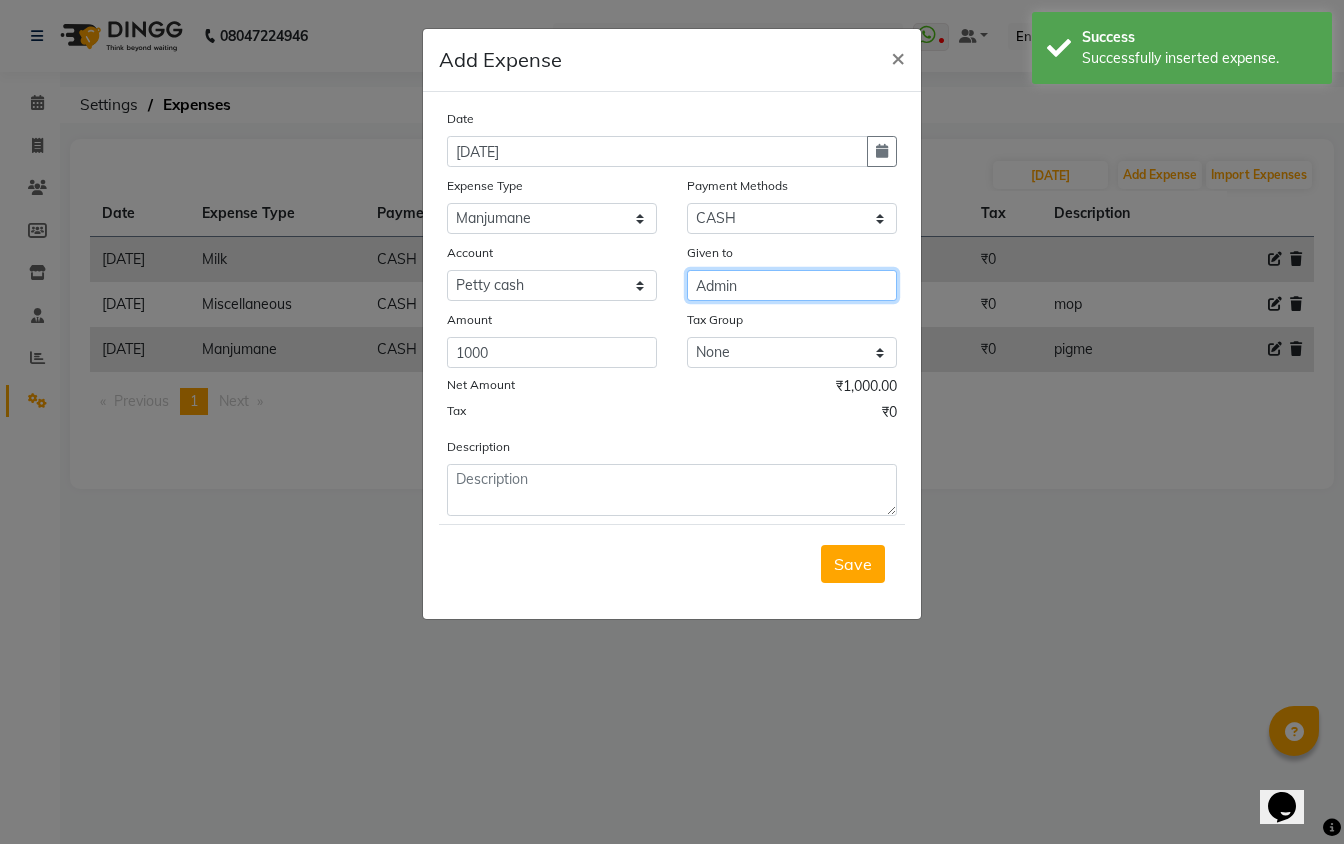 type on "Admin" 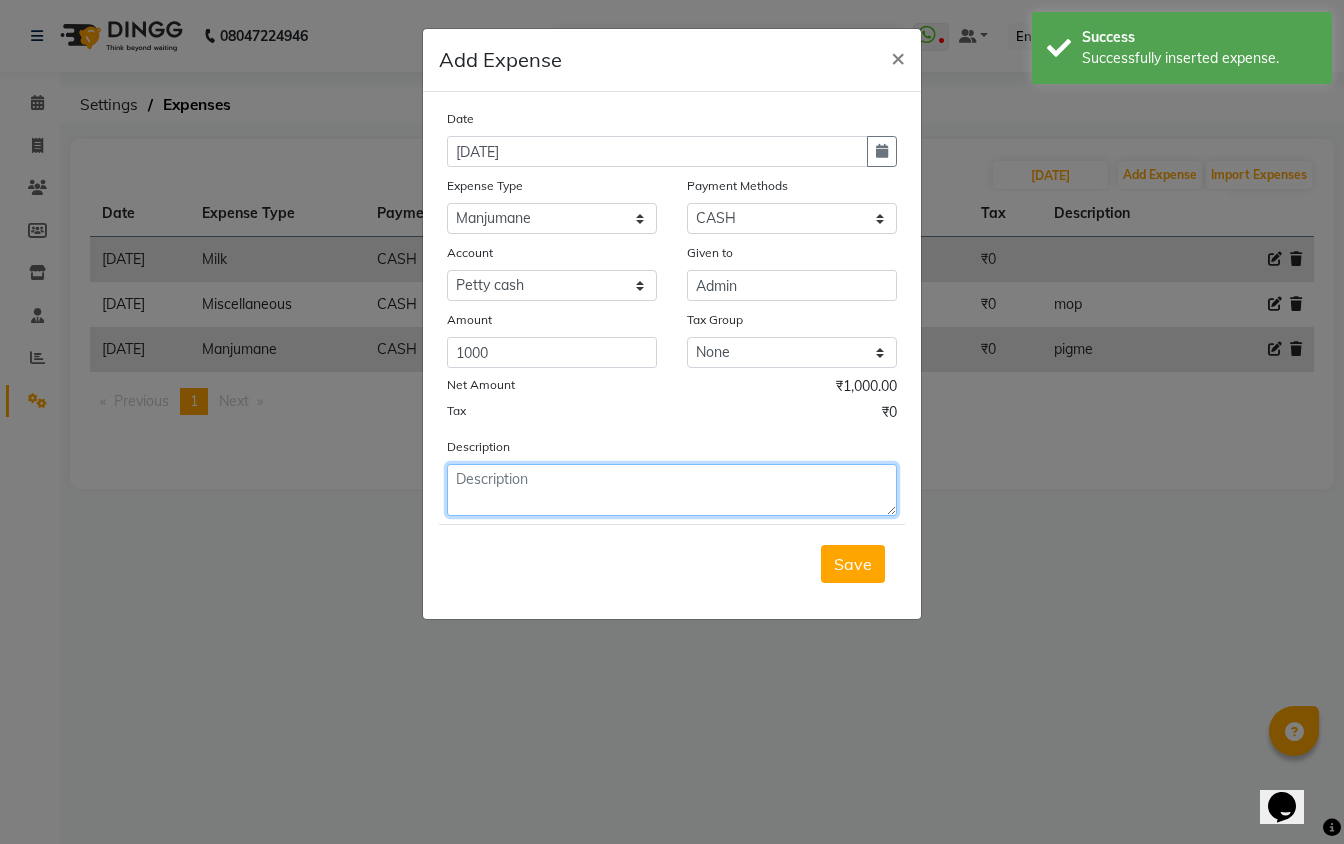 click 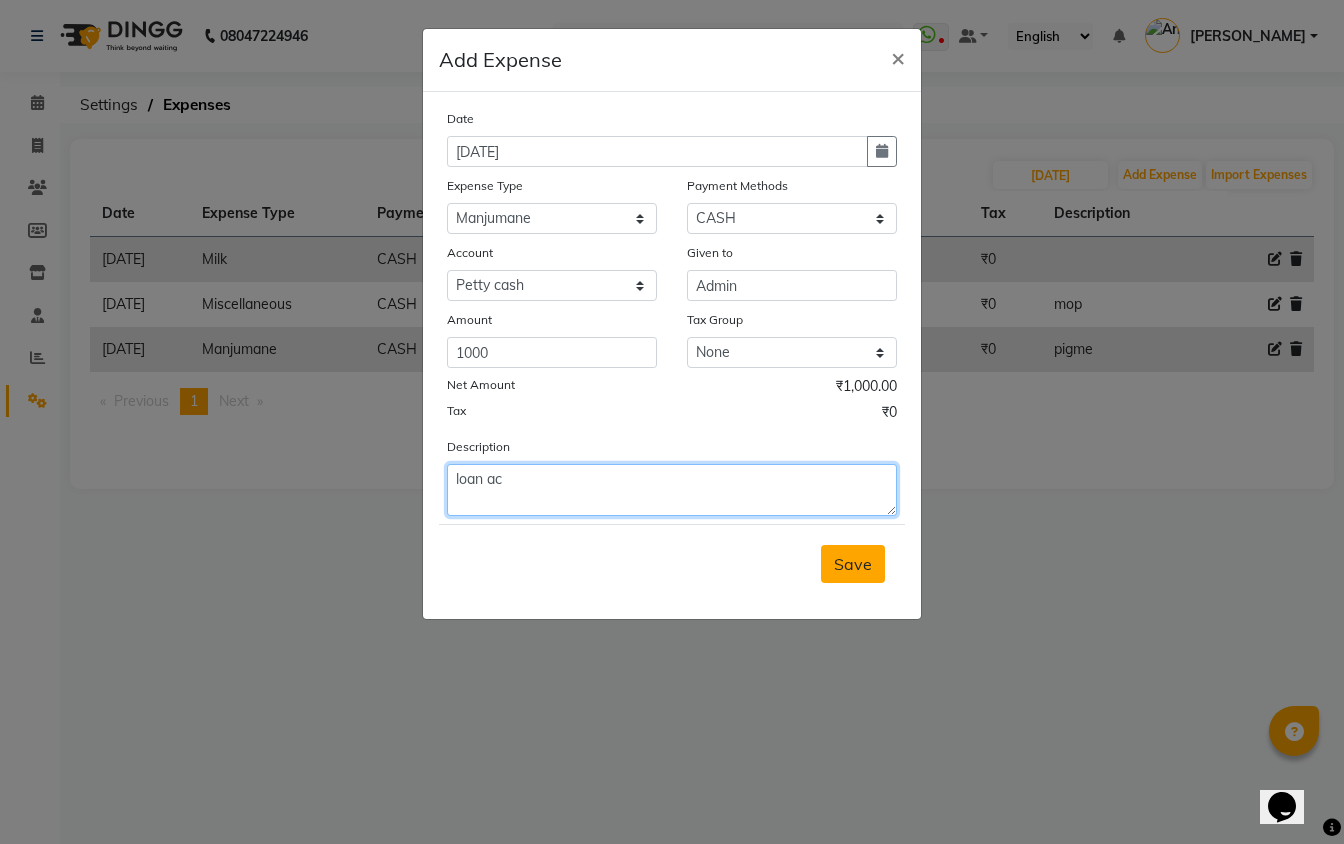 type on "loan ac" 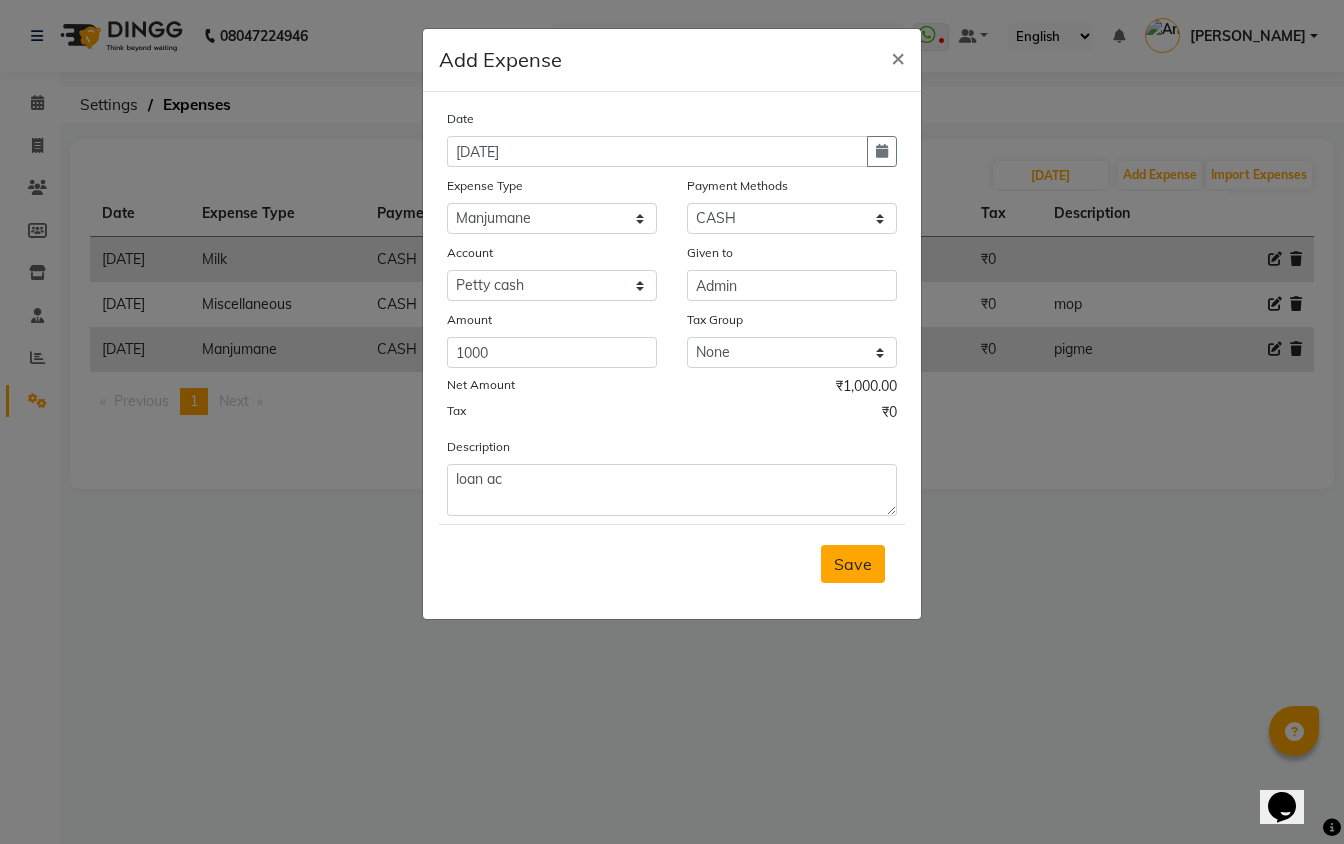click on "Save" at bounding box center (853, 564) 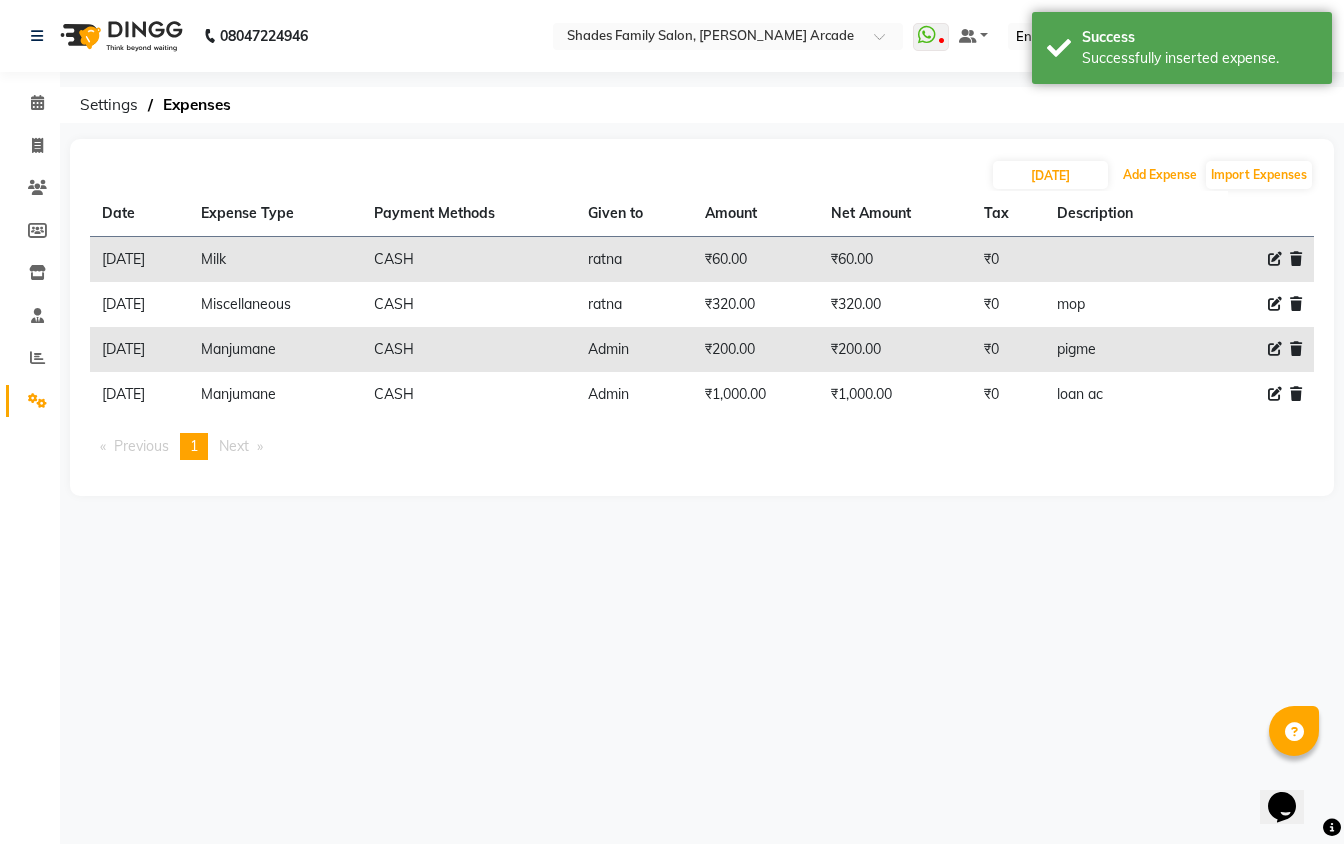 type 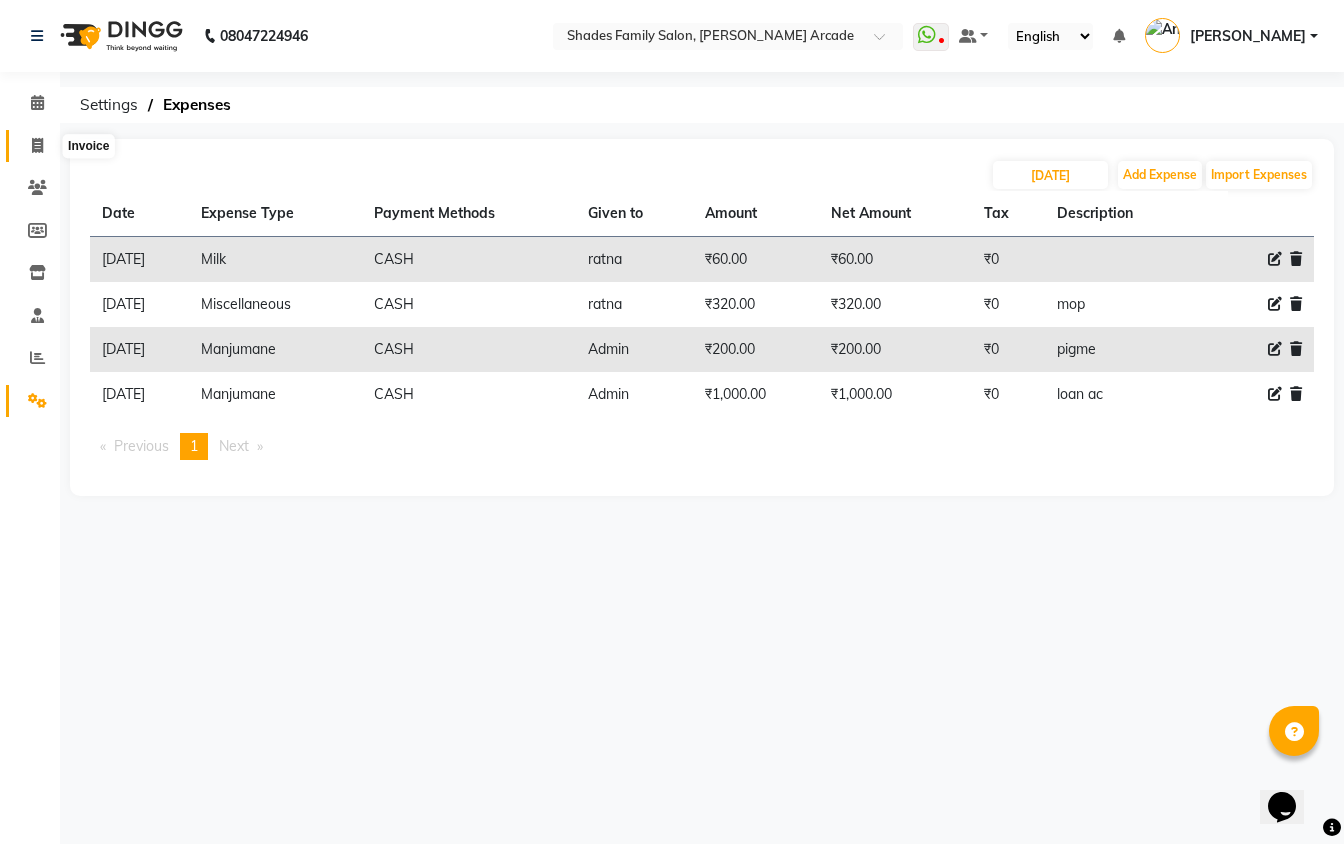 click 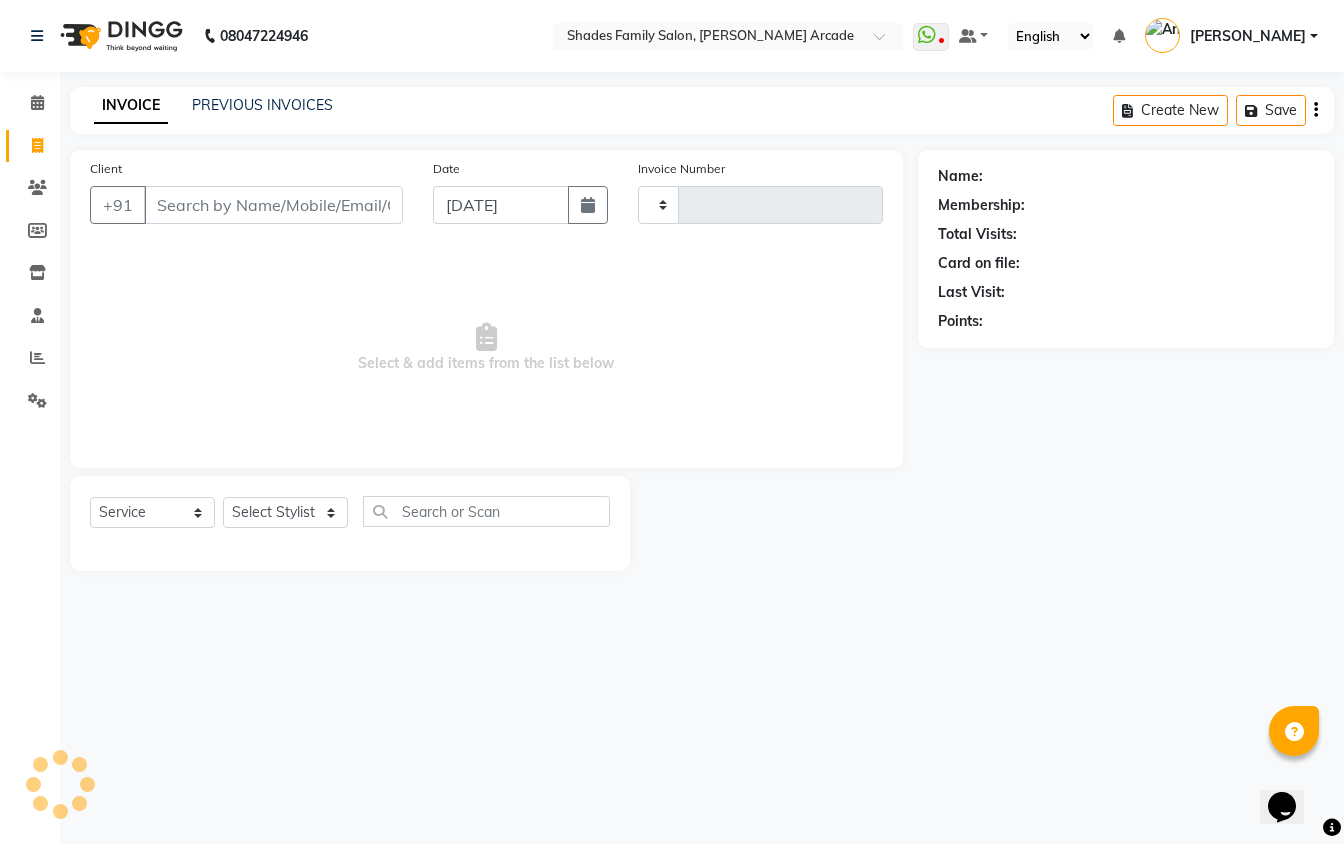 type on "2000" 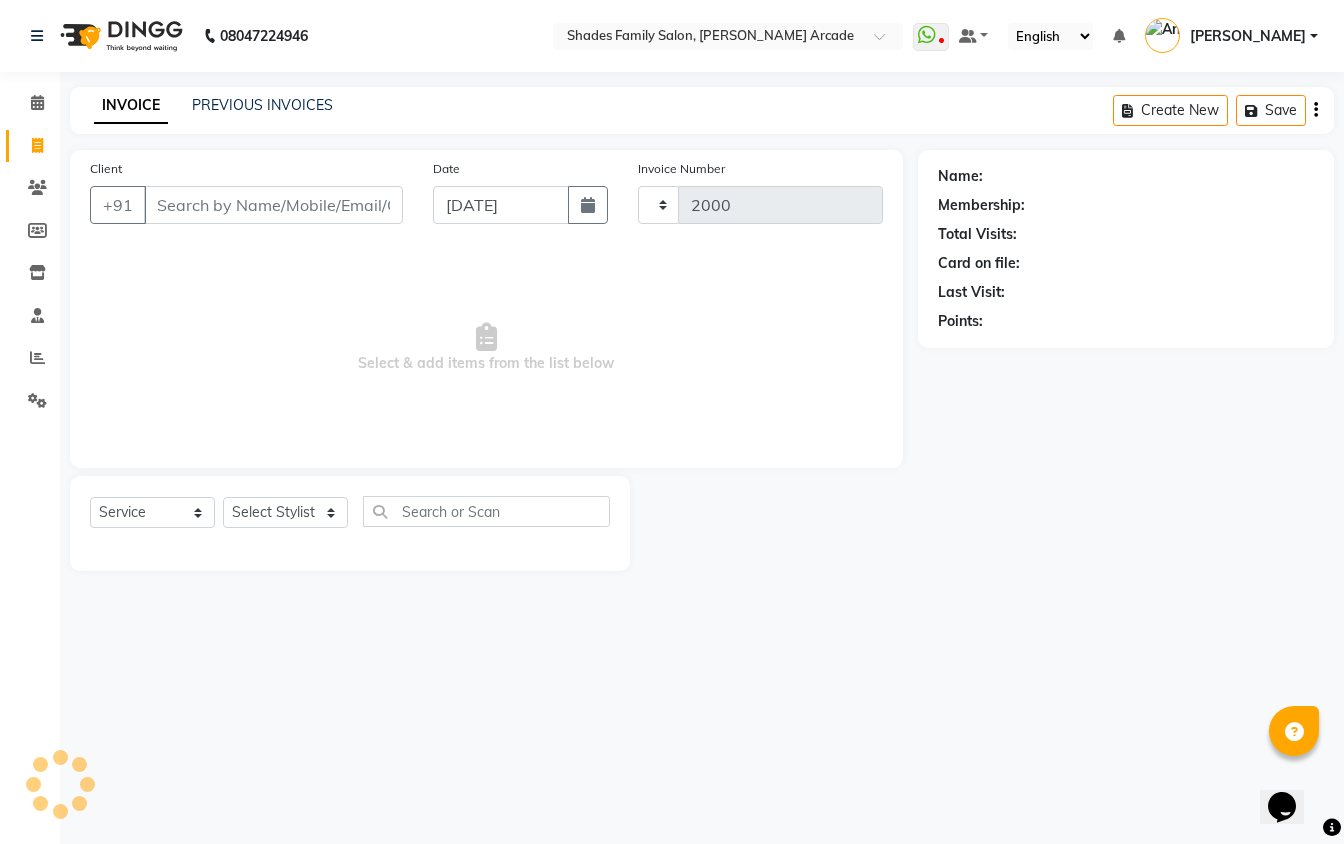 select on "5538" 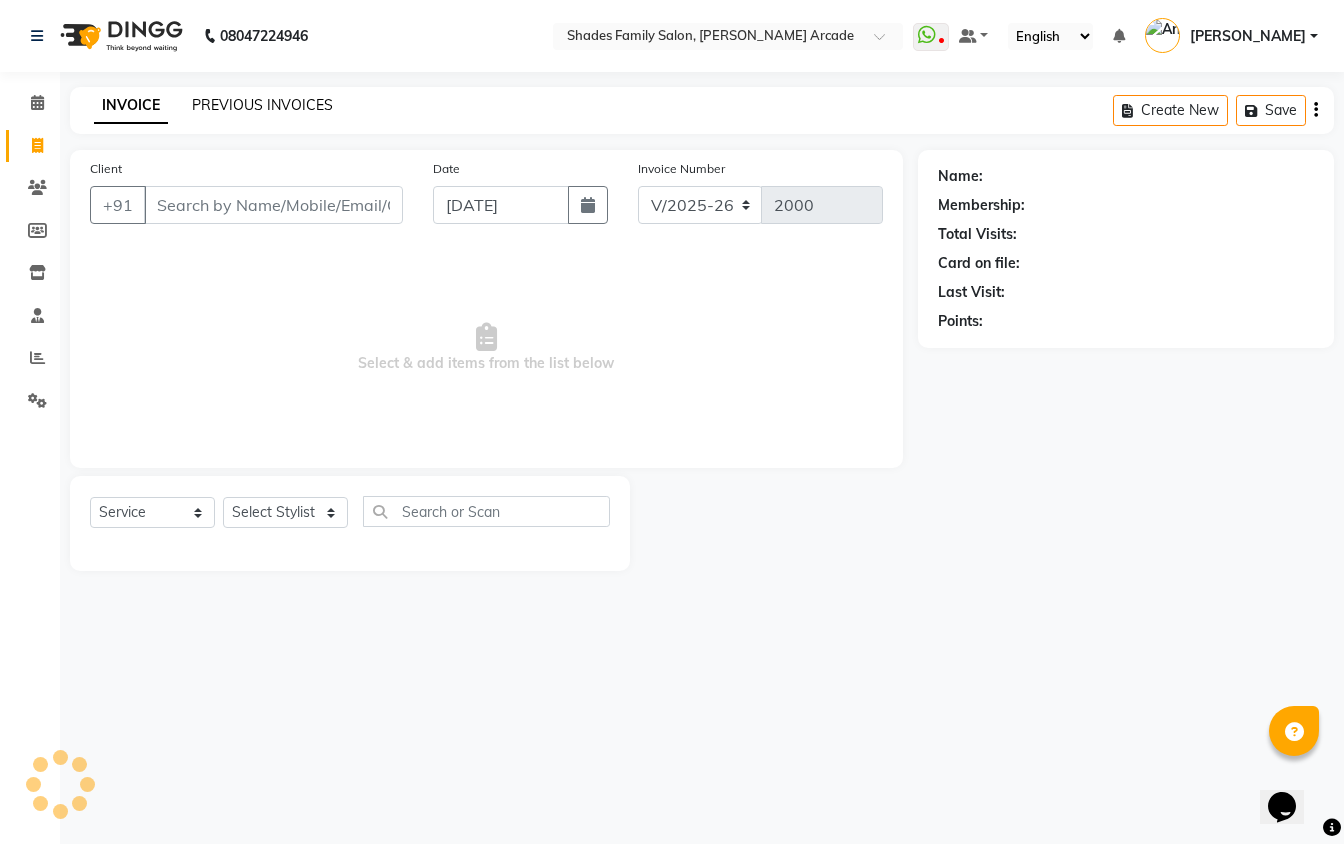 click on "PREVIOUS INVOICES" 